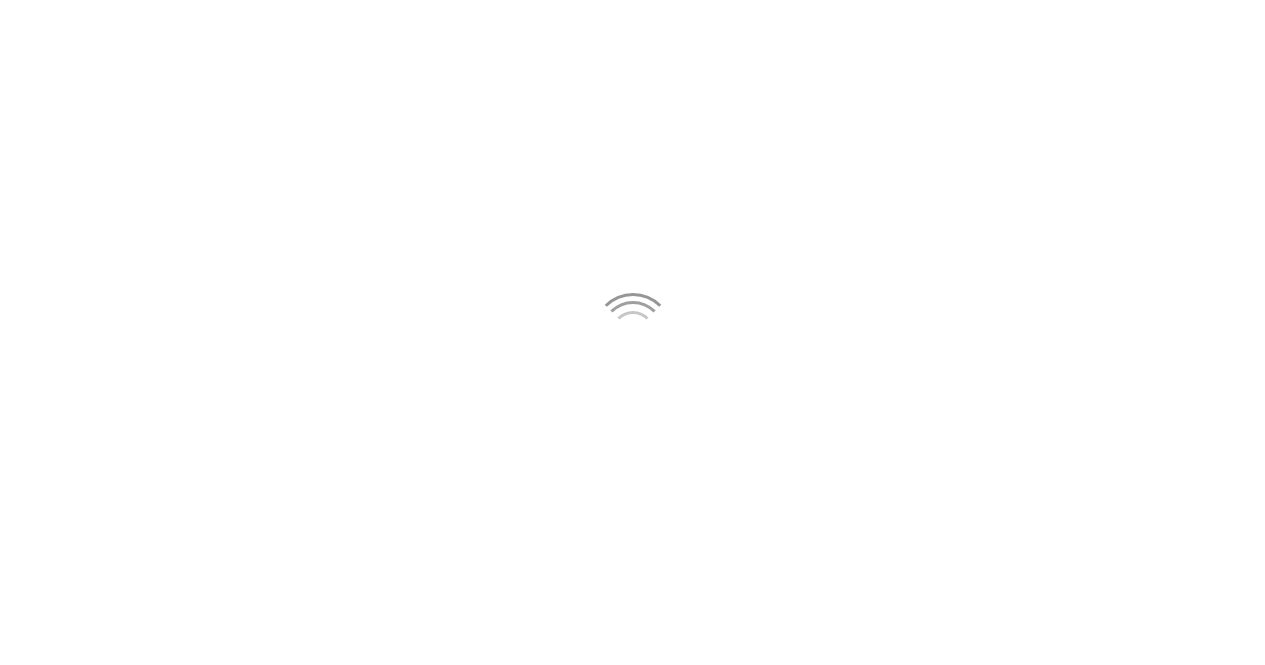 scroll, scrollTop: 0, scrollLeft: 0, axis: both 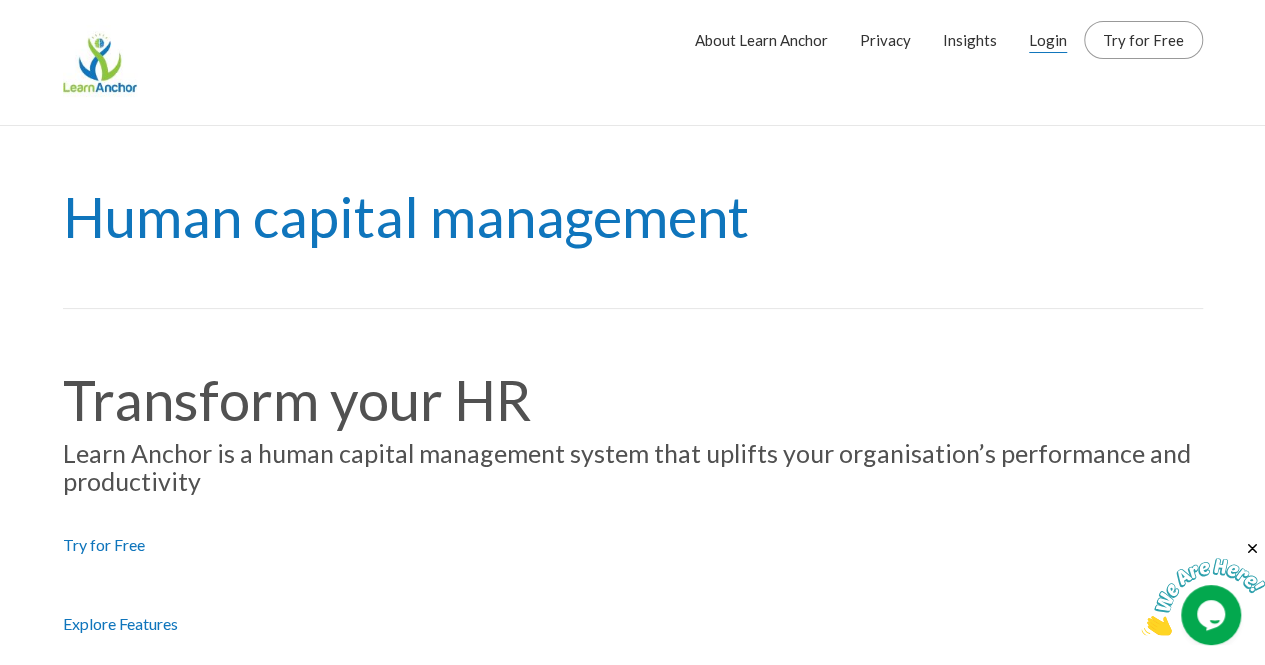 click on "Login" at bounding box center (1048, 40) 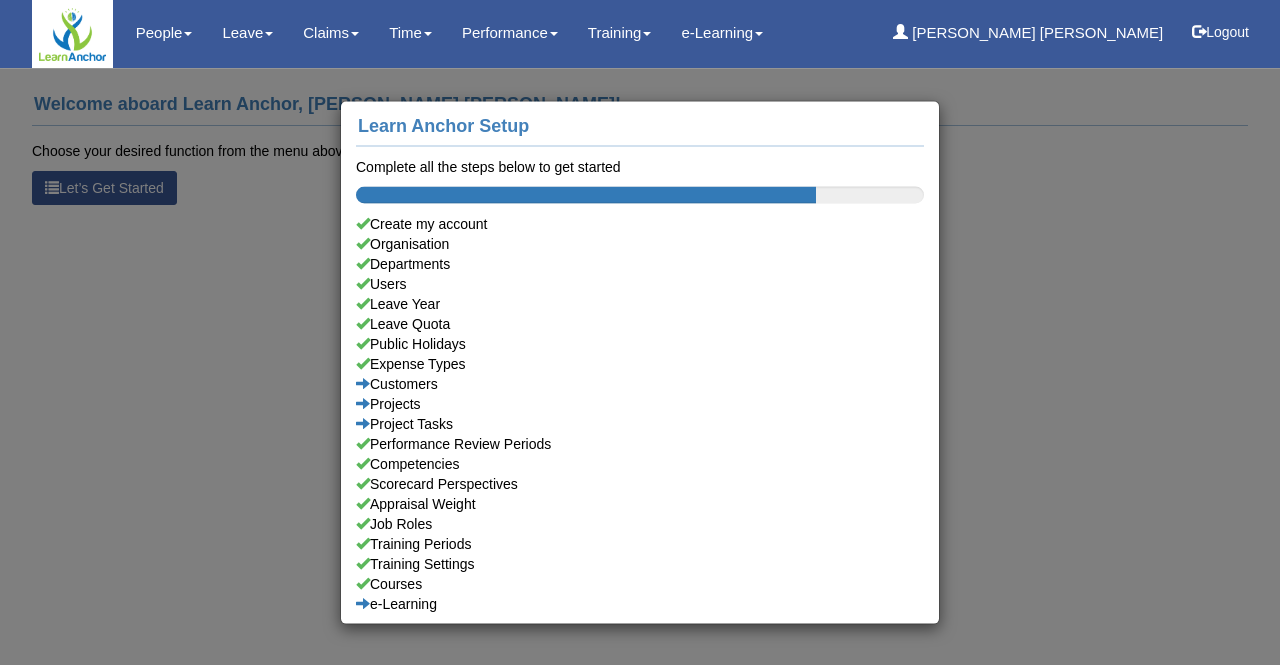 scroll, scrollTop: 0, scrollLeft: 0, axis: both 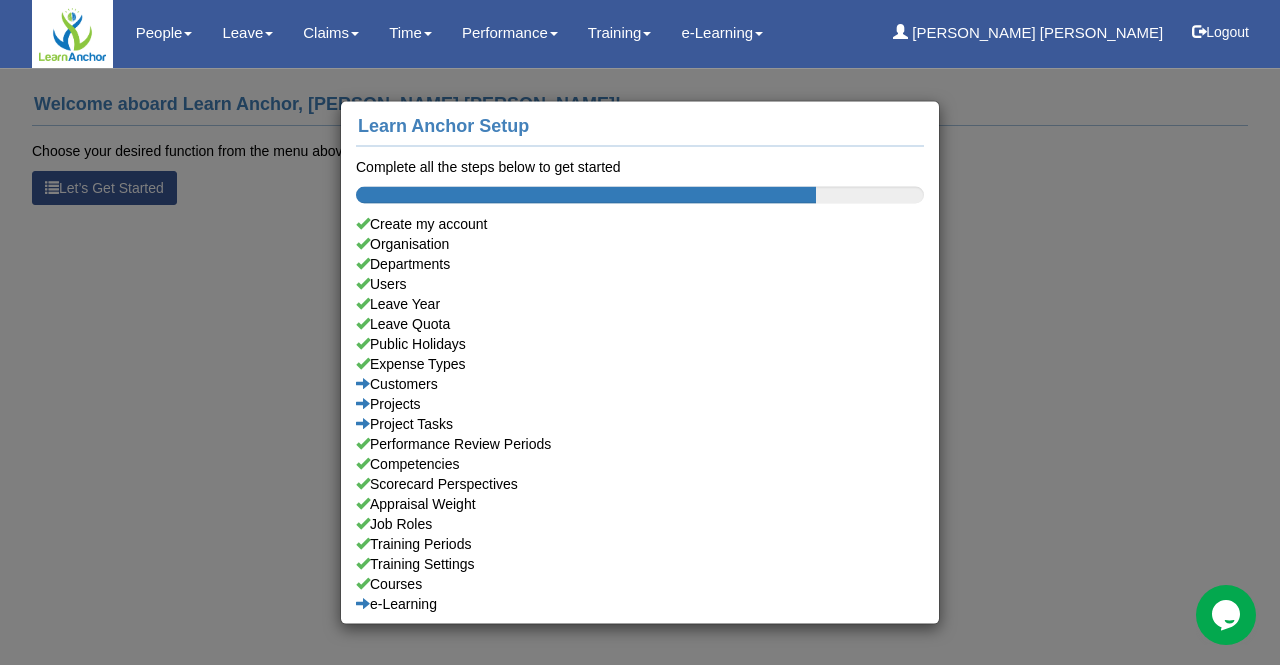 click on "Learn Anchor Setup
Complete all the steps below to get started
Create my account
Organisation
Departments
Users
Leave Year
Leave Quota
Public Holidays
Expense Types
Customers
Projects
Project Tasks
Performance Review Periods
Competencies
Scorecard Perspectives
Appraisal Weight
Job Roles
Training Periods
Training Settings
Courses
e-Learning" at bounding box center [640, 332] 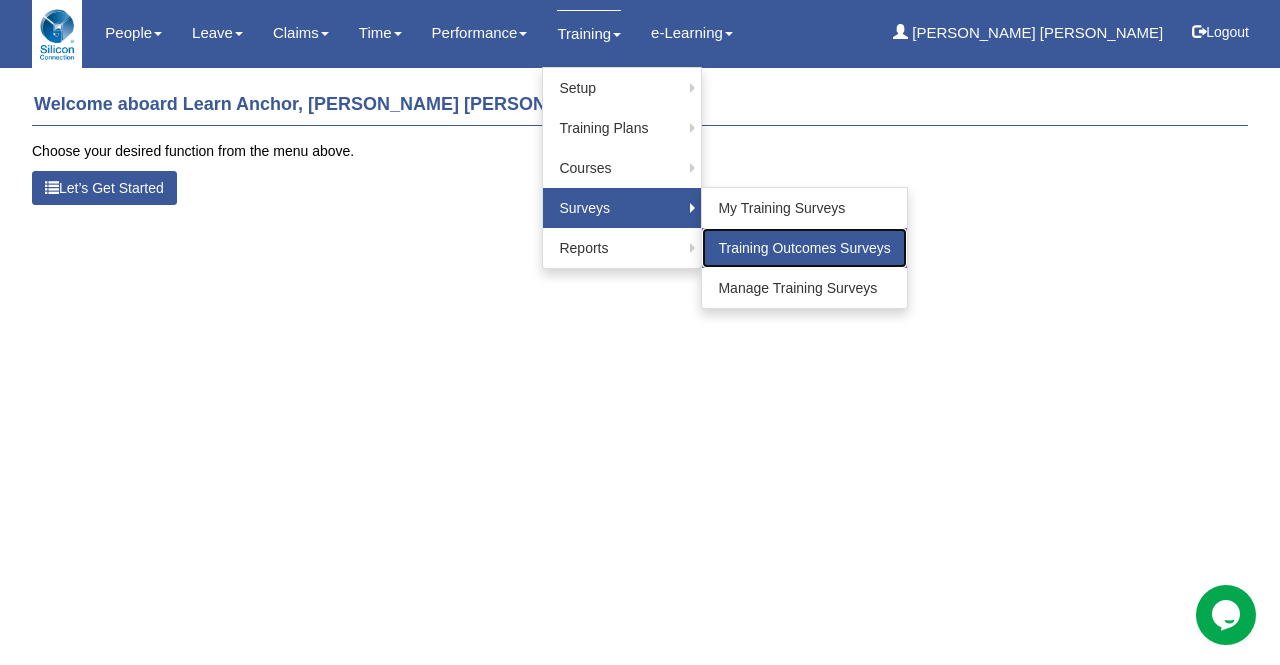 click on "Training Outcomes Surveys" at bounding box center [804, 248] 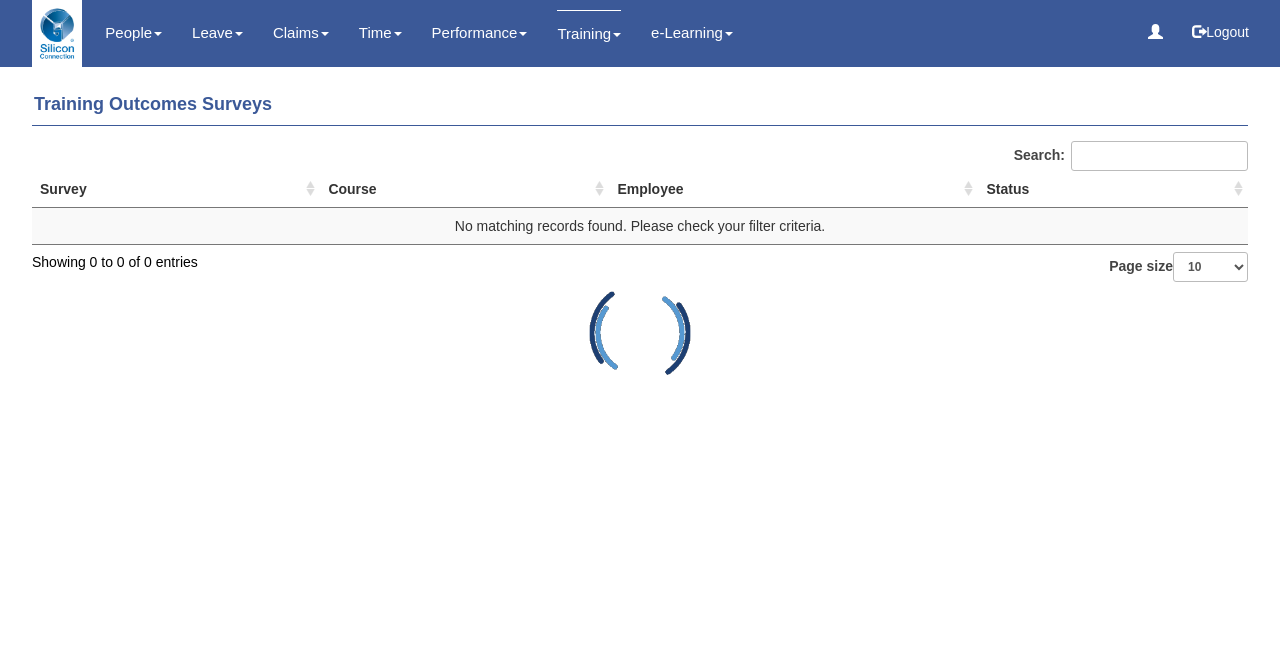 scroll, scrollTop: 0, scrollLeft: 0, axis: both 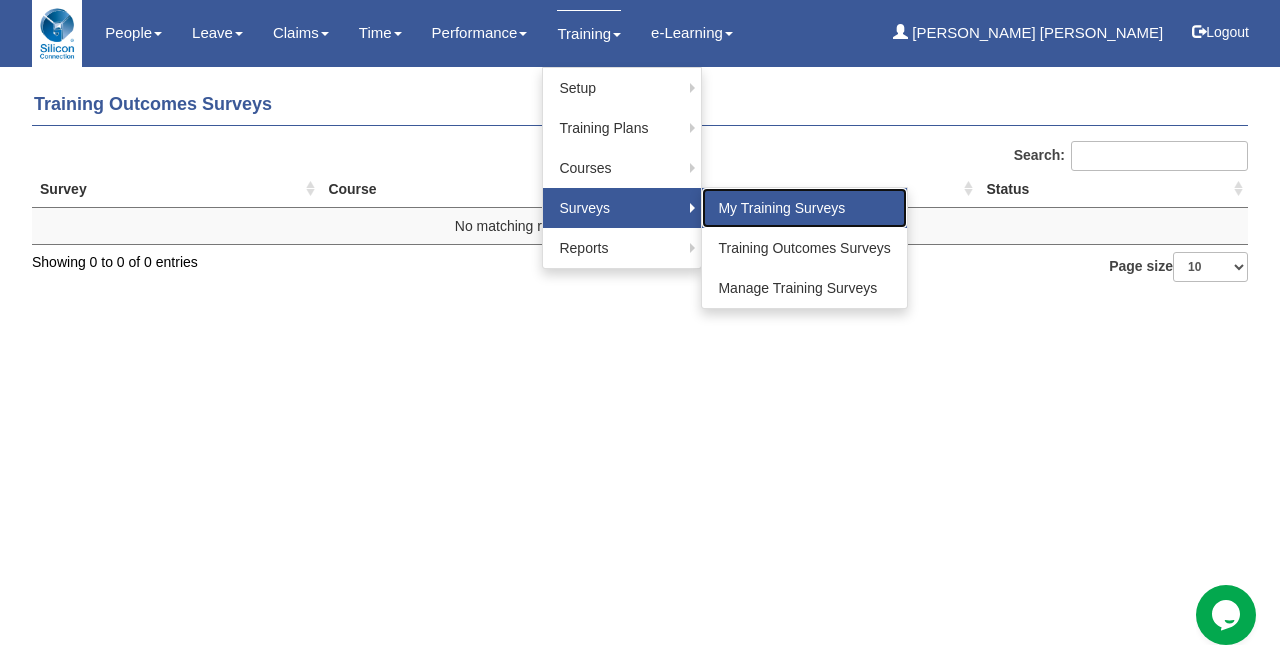 click on "My Training Surveys" at bounding box center (804, 208) 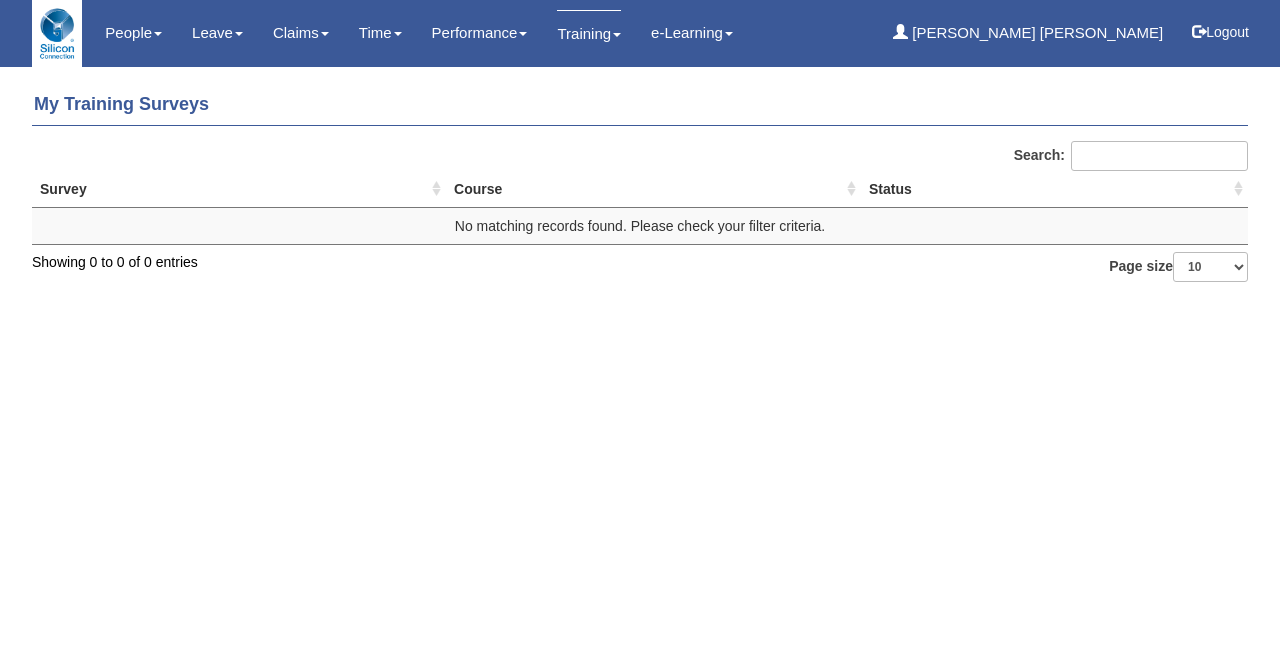 scroll, scrollTop: 0, scrollLeft: 0, axis: both 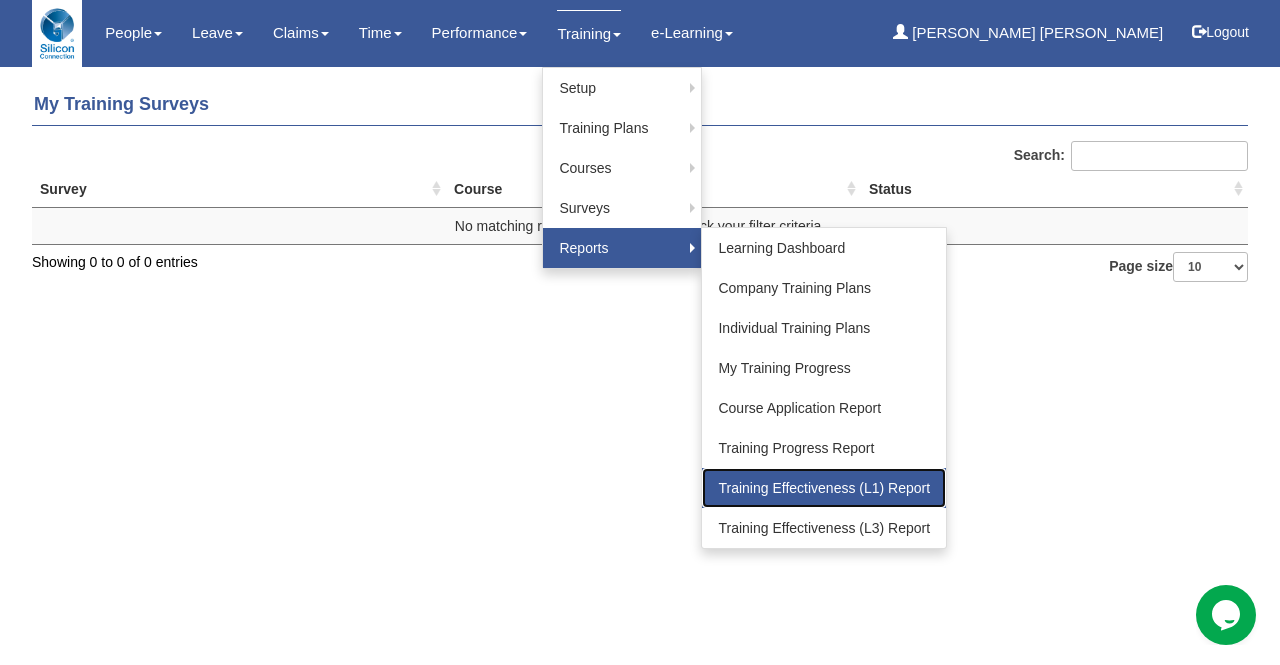 click on "Training Effectiveness (L1) Report" at bounding box center (824, 488) 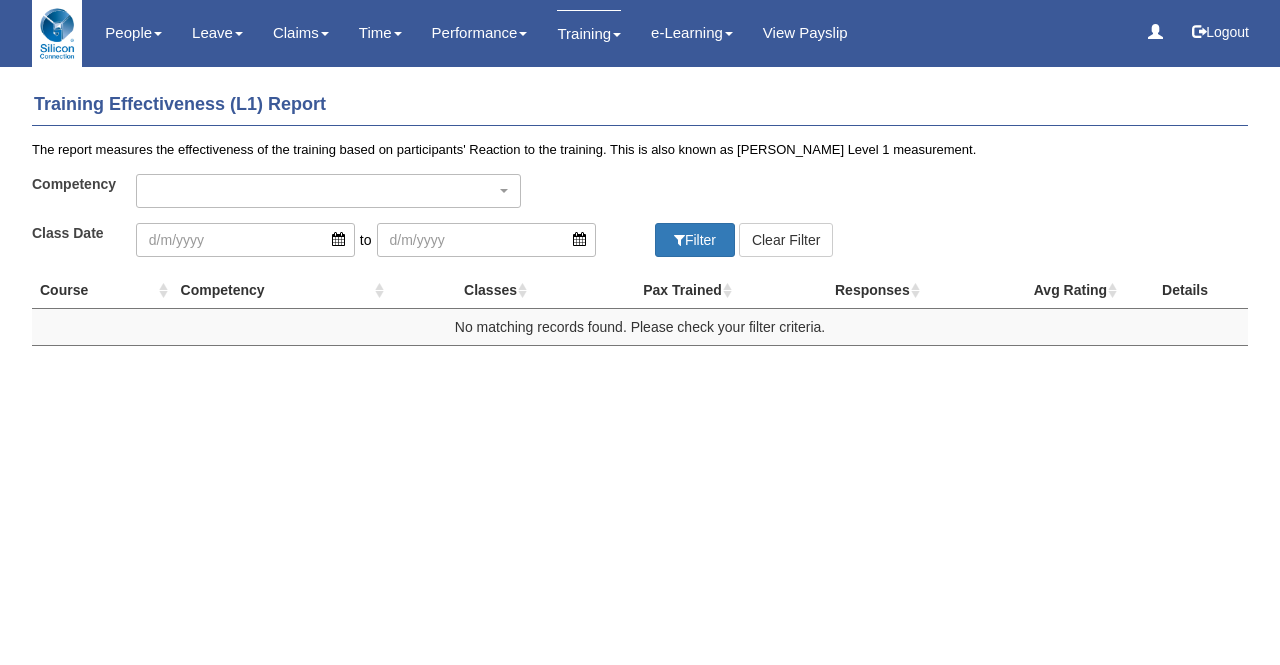 scroll, scrollTop: 0, scrollLeft: 0, axis: both 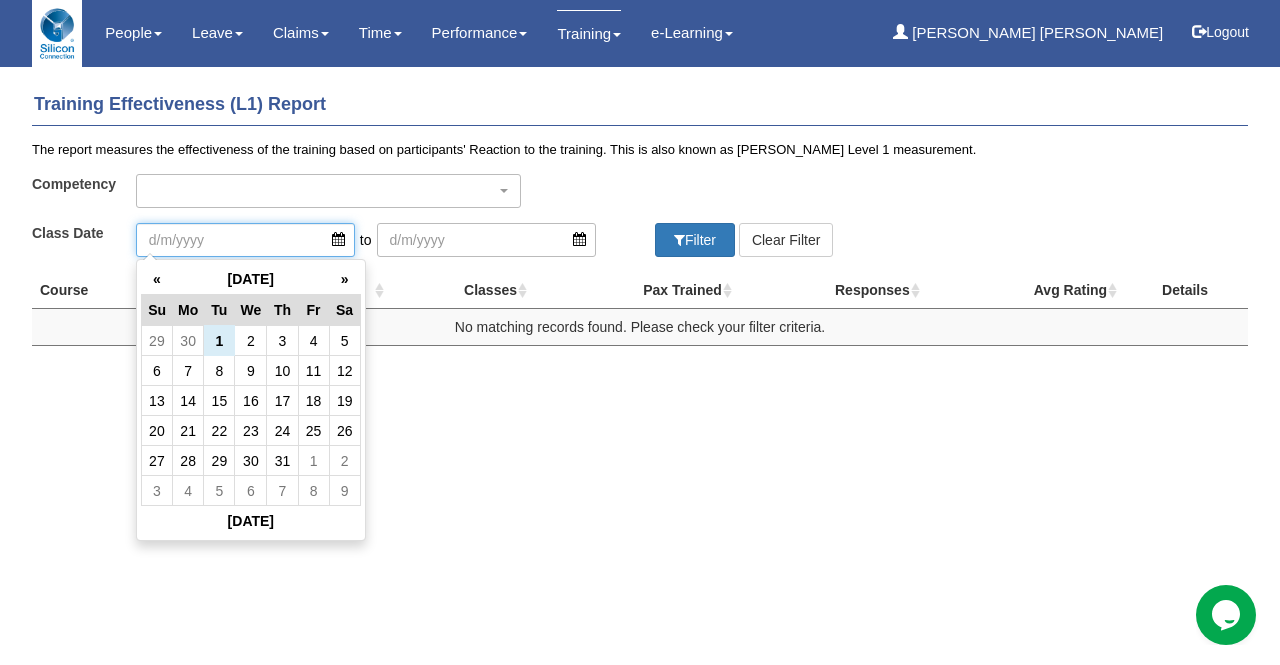 click at bounding box center (245, 240) 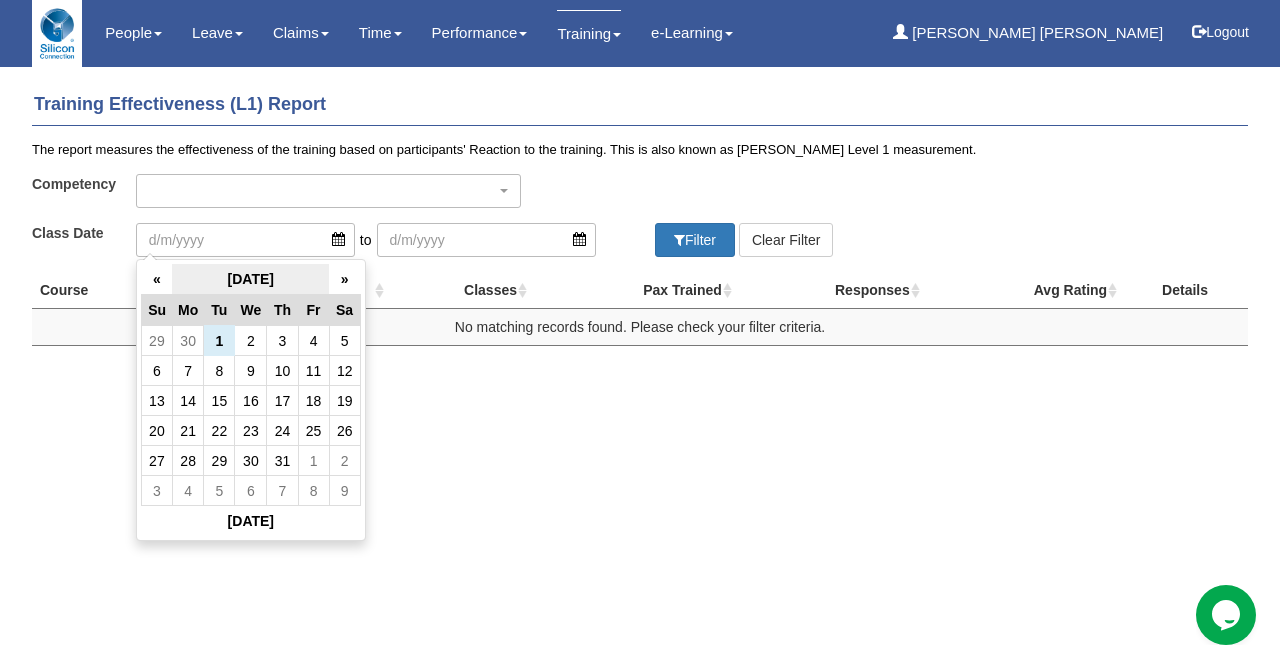 click on "July 2025" at bounding box center [250, 279] 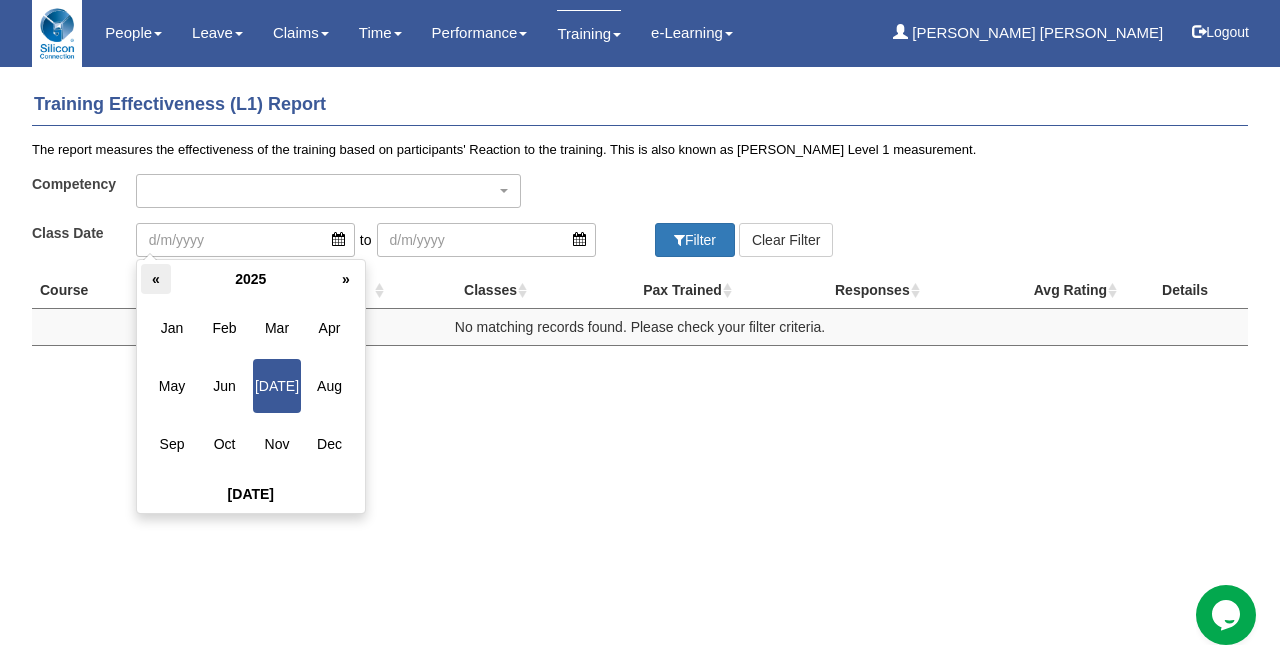click on "«" at bounding box center (156, 279) 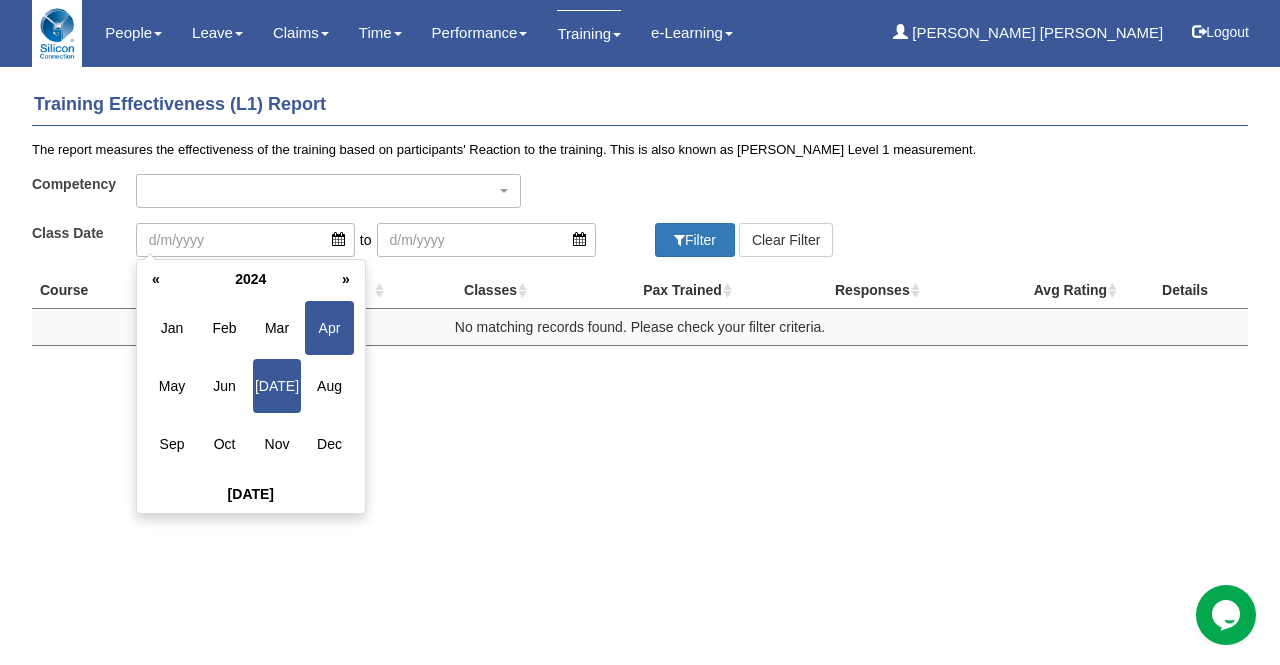 click on "Apr" at bounding box center (329, 328) 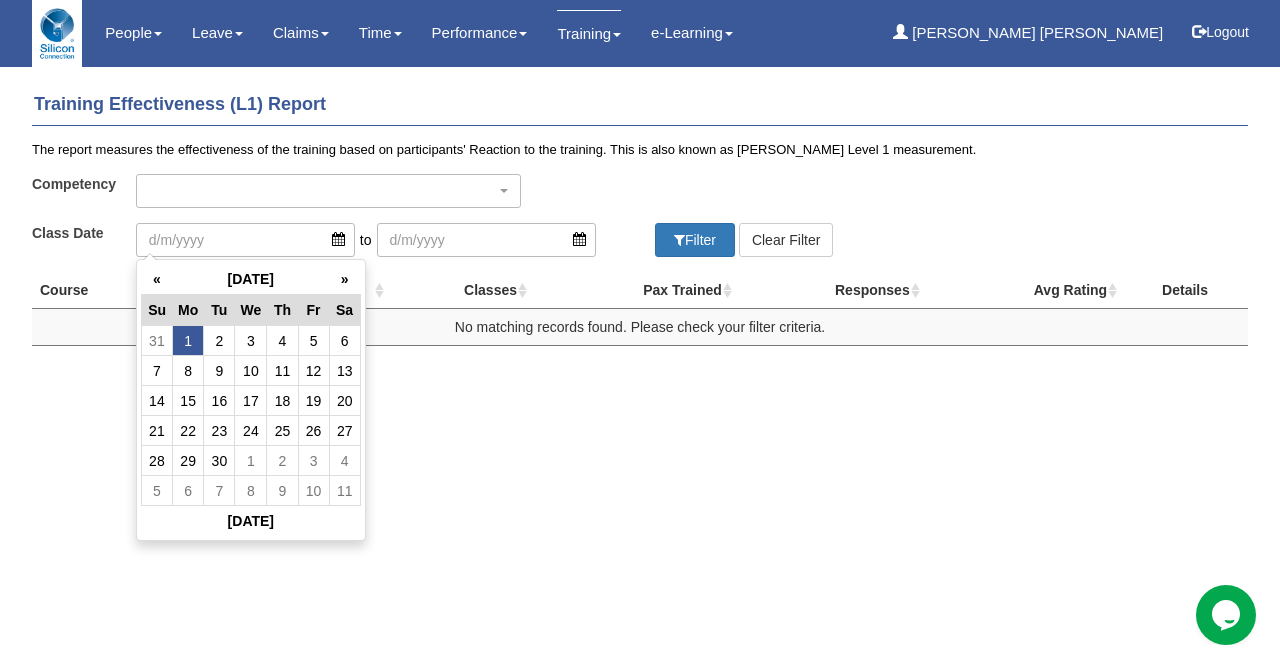 click on "1" at bounding box center [187, 341] 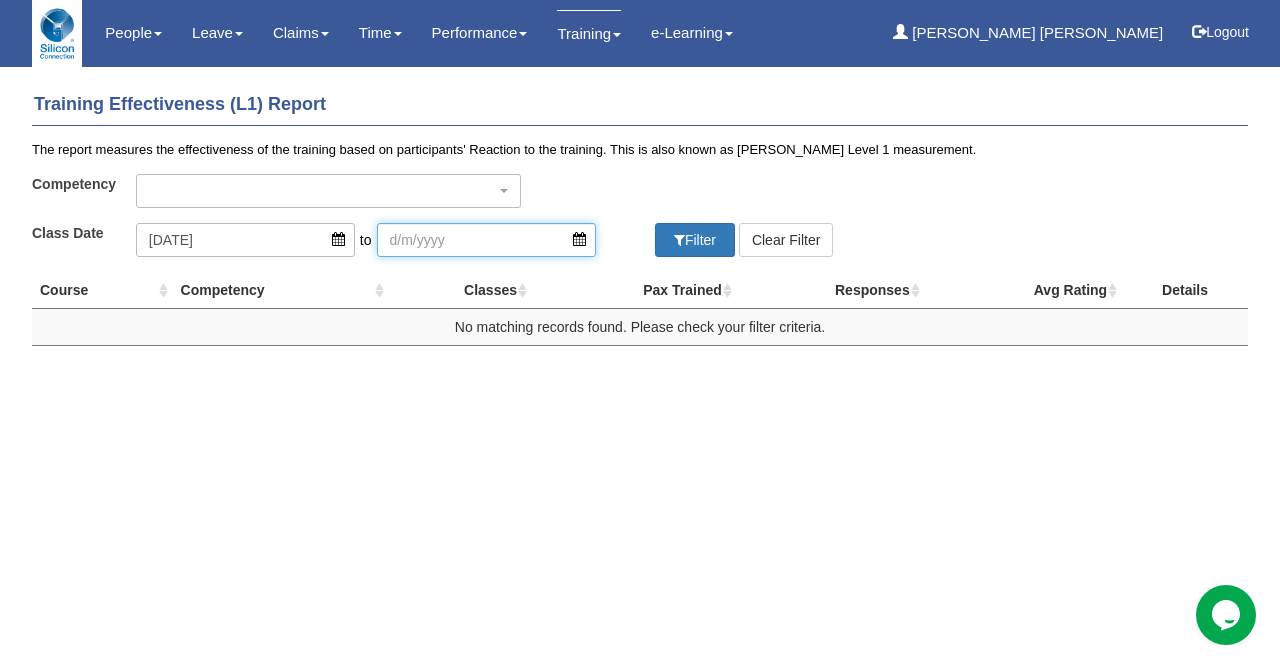 click at bounding box center [486, 240] 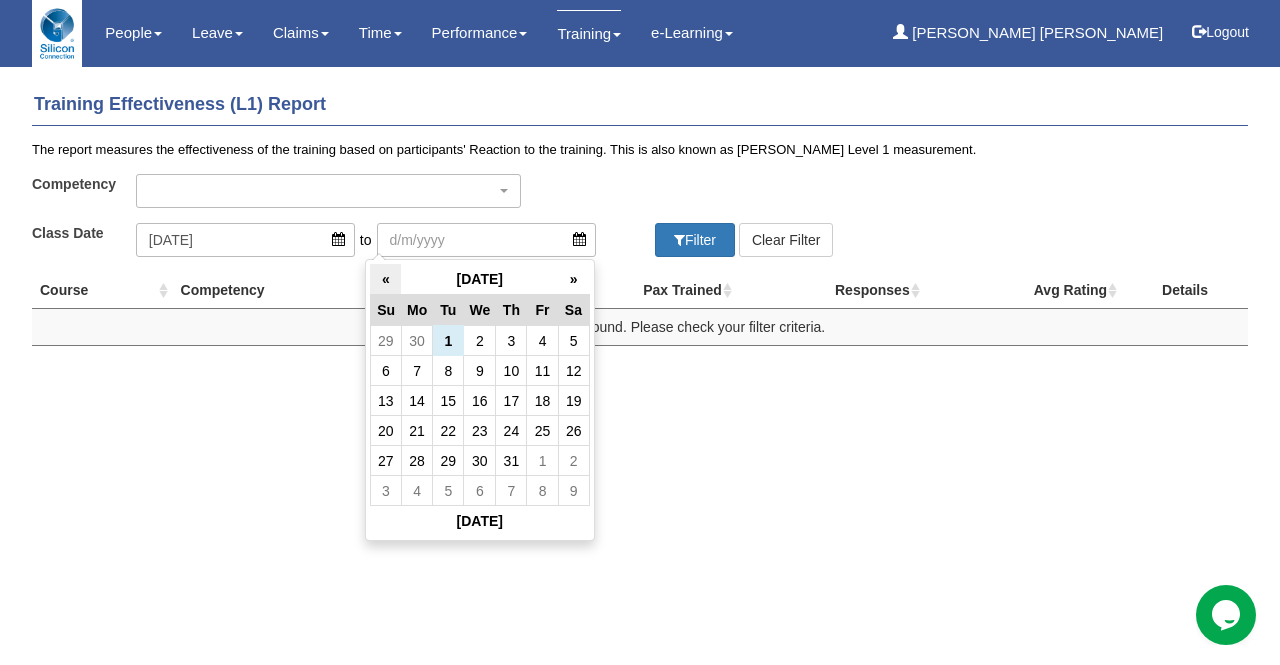 click on "«" at bounding box center (385, 279) 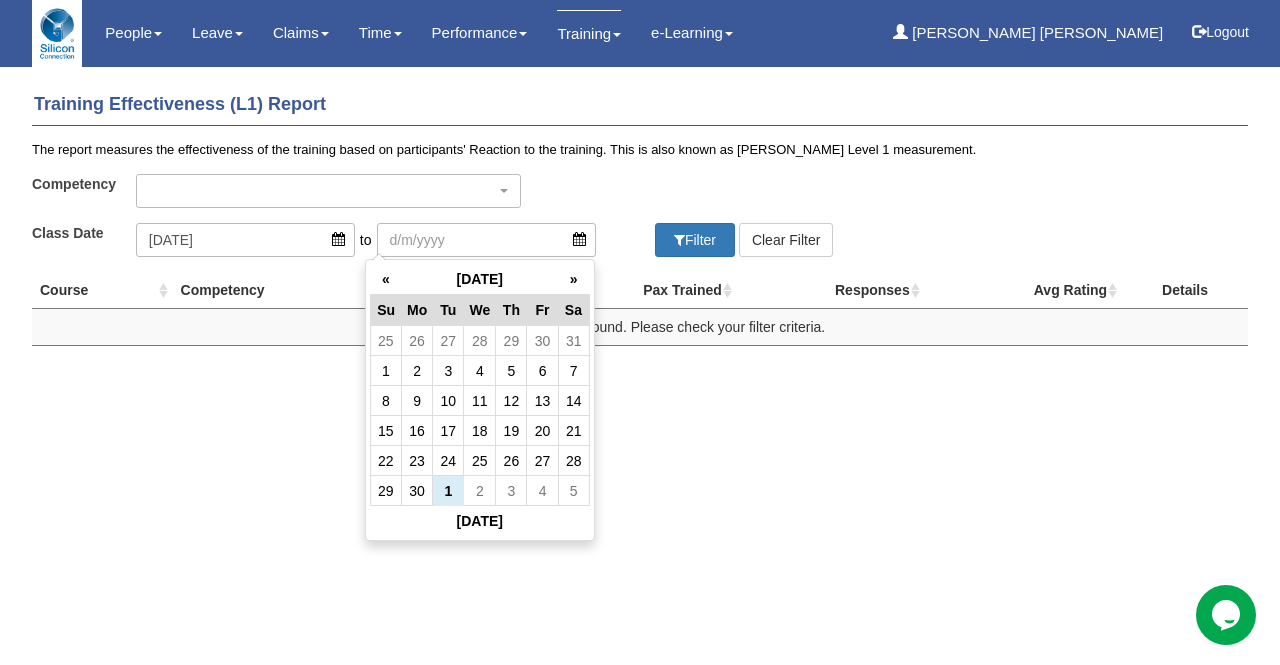 click on "«" at bounding box center [385, 279] 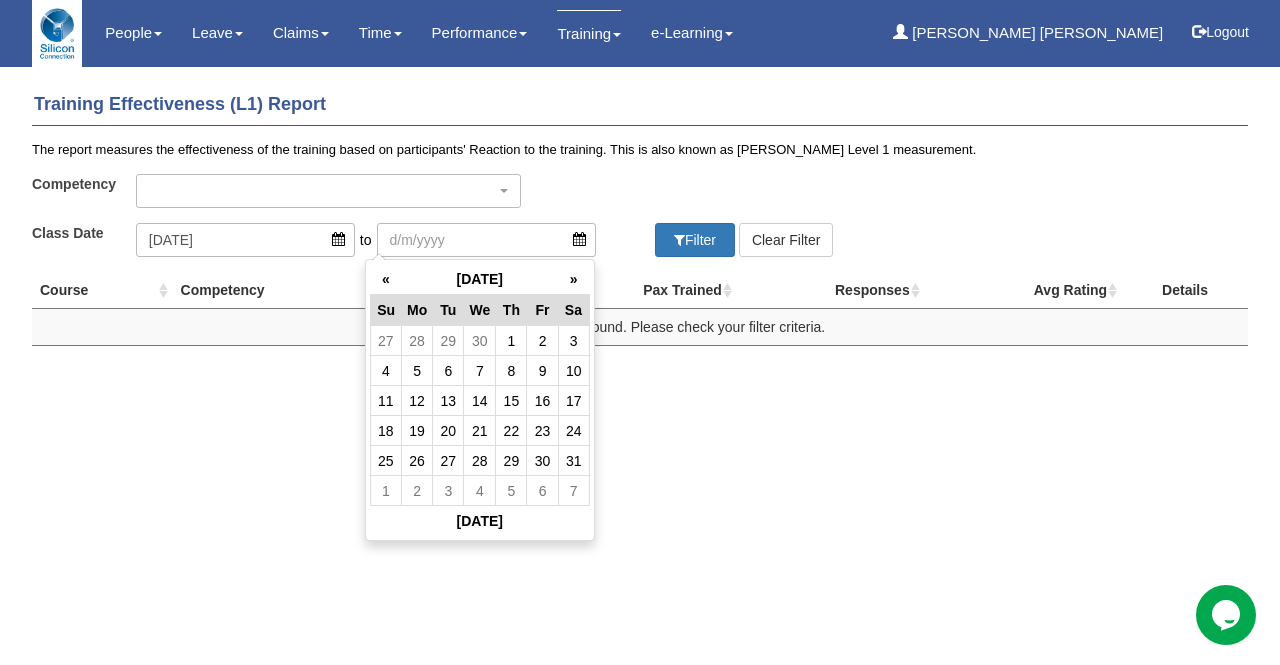 click on "«" at bounding box center (385, 279) 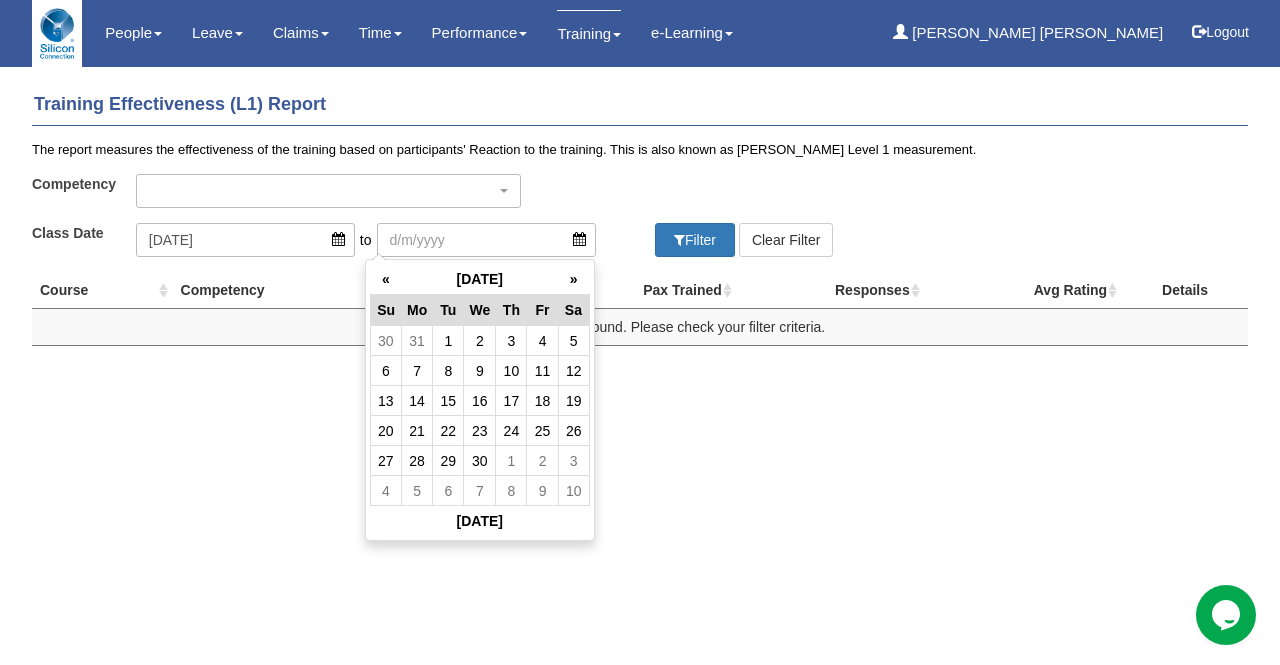 click on "«" at bounding box center [385, 279] 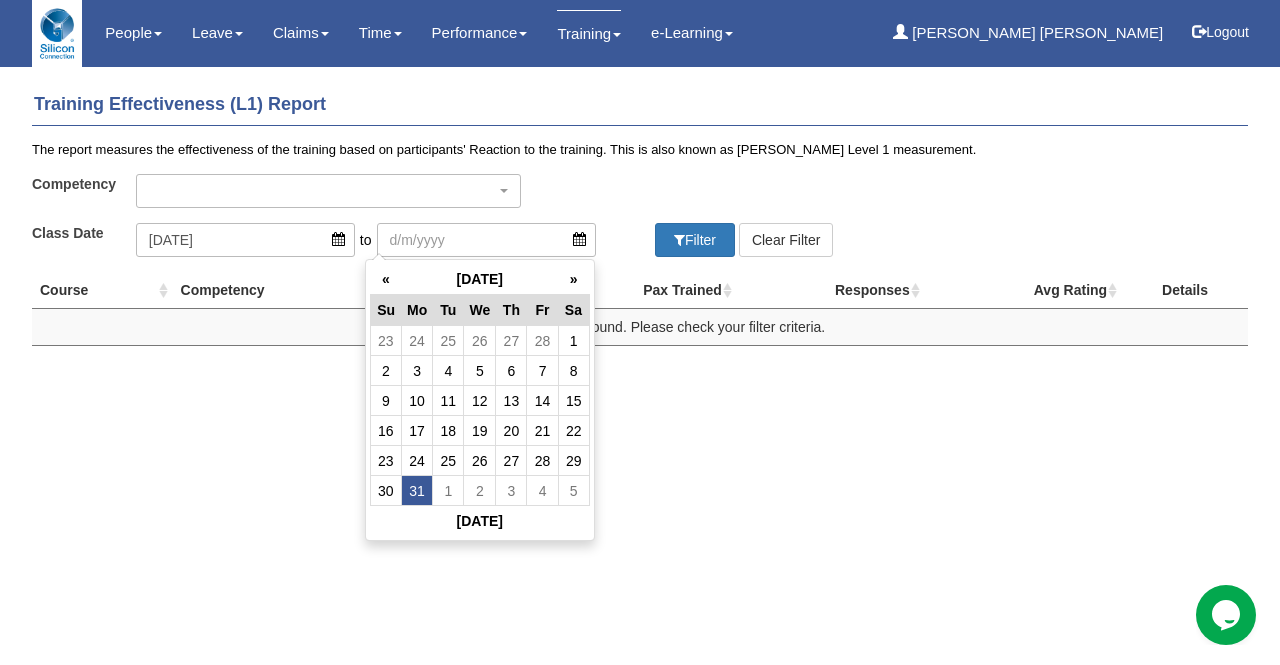 click on "31" at bounding box center (416, 491) 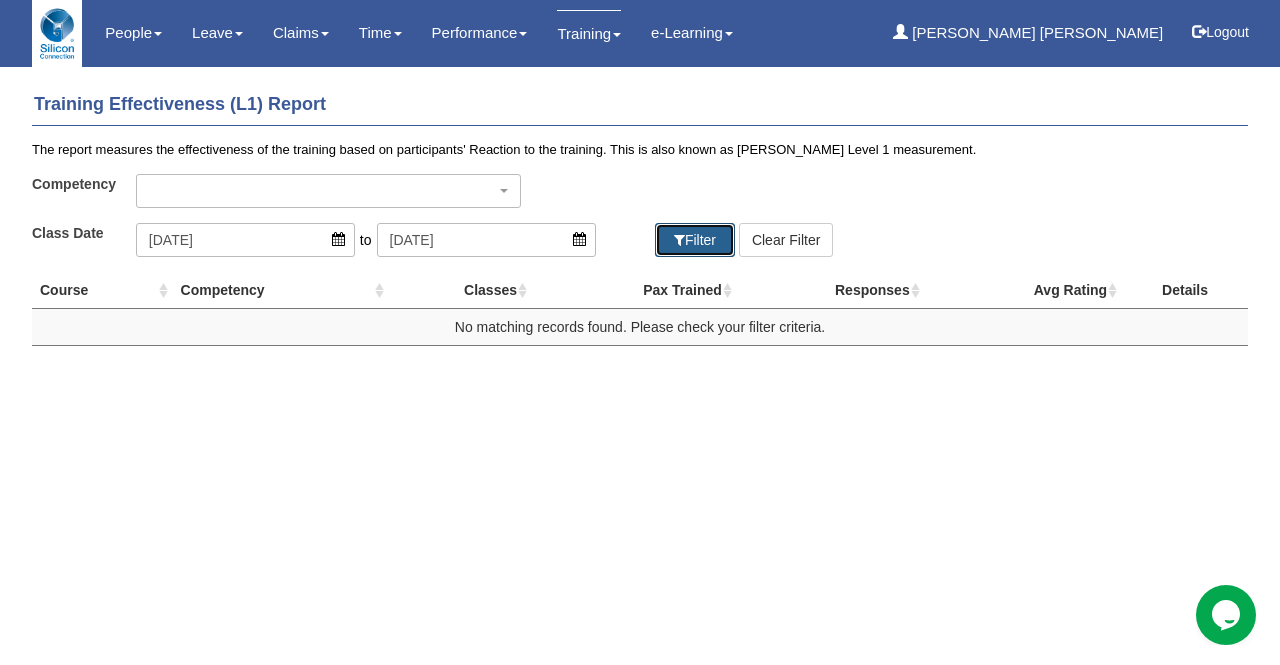 click on "Filter" at bounding box center (695, 240) 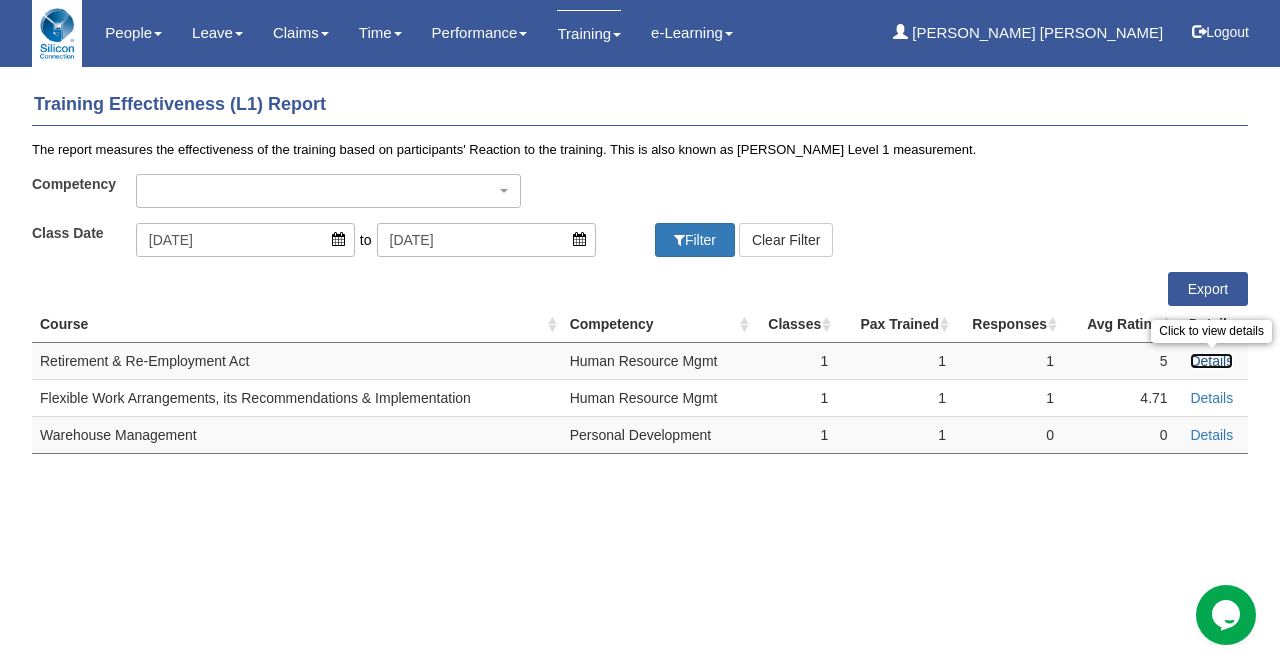 click on "Details" at bounding box center (1211, 361) 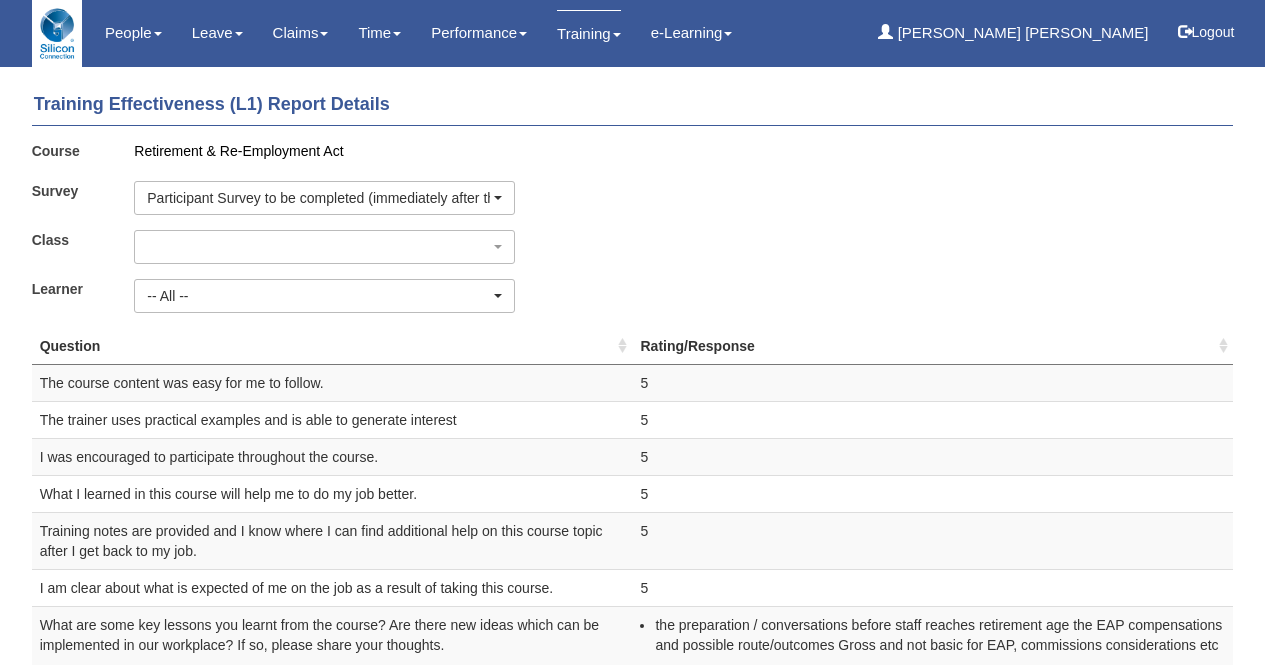 select 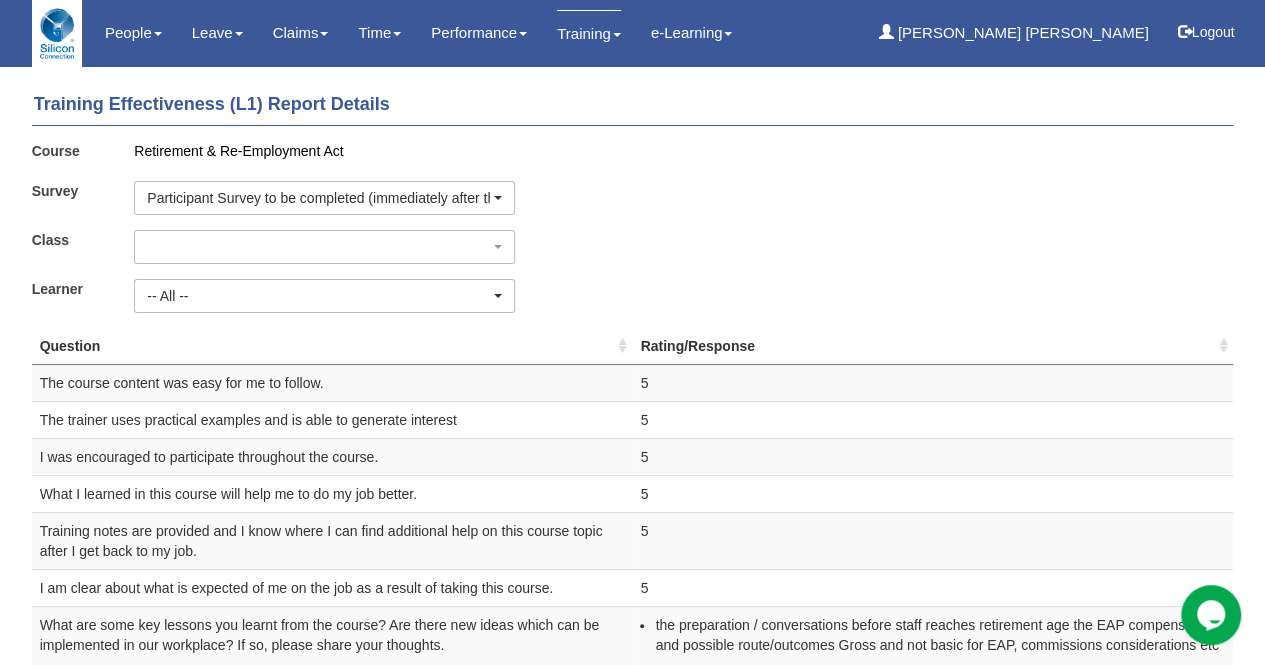 scroll, scrollTop: 0, scrollLeft: 0, axis: both 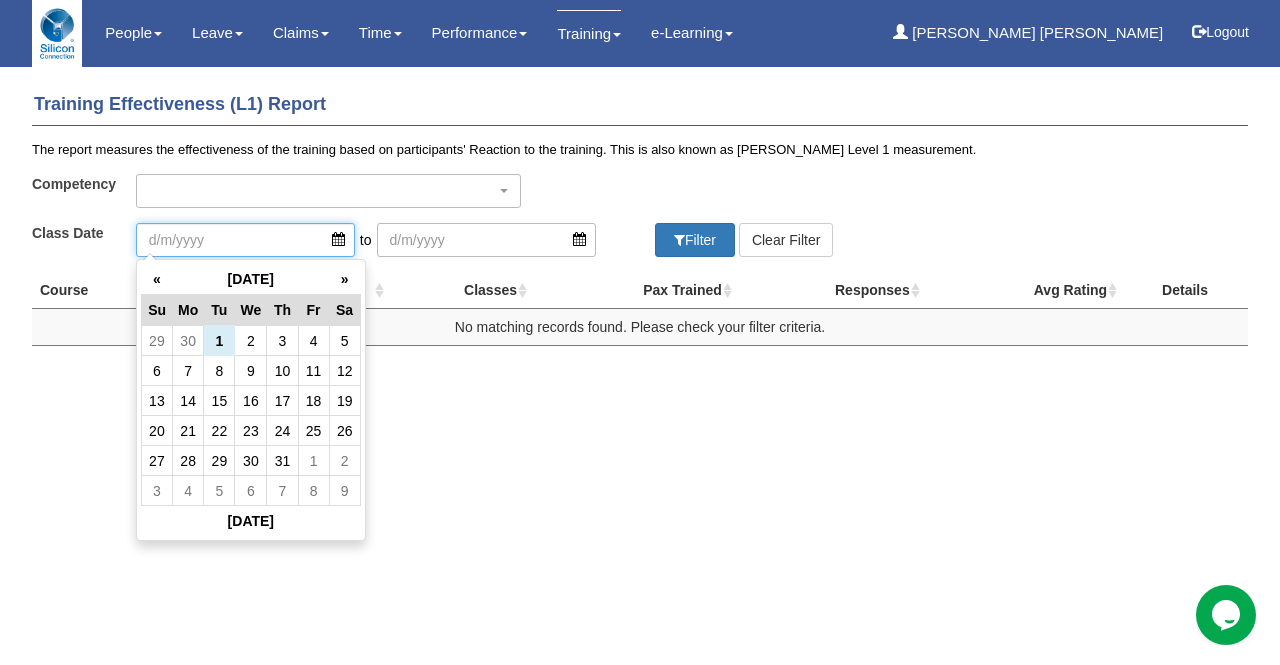 click at bounding box center [245, 240] 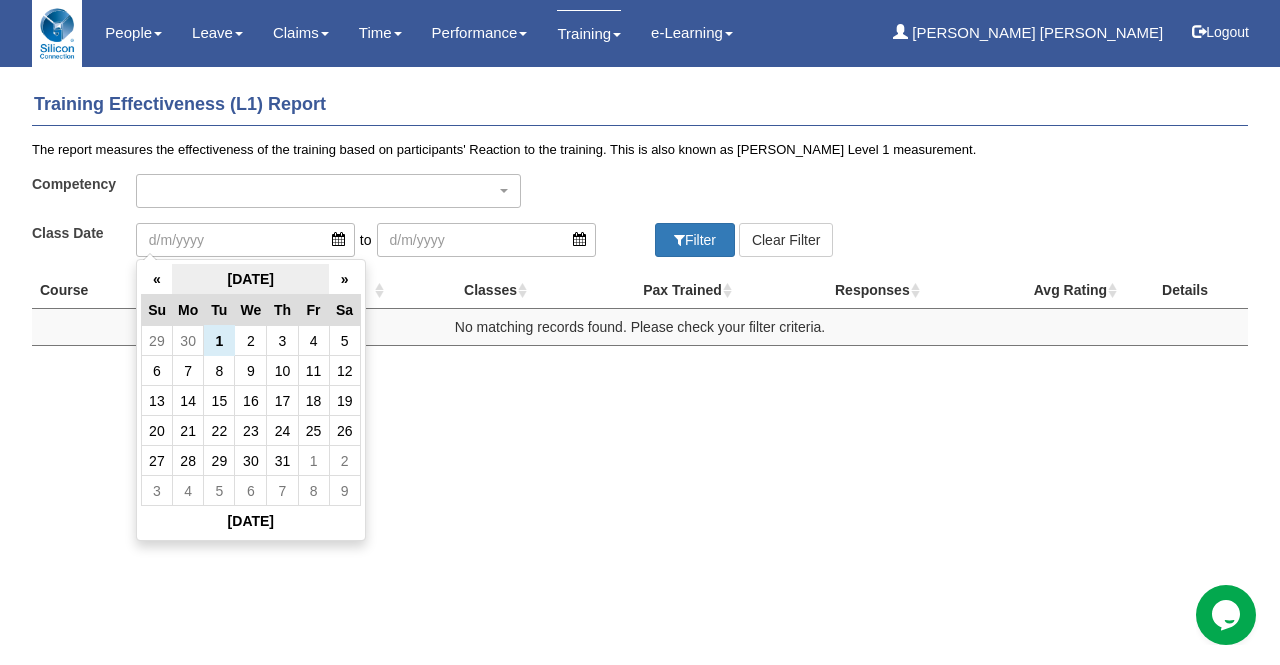 click on "July 2025" at bounding box center (250, 279) 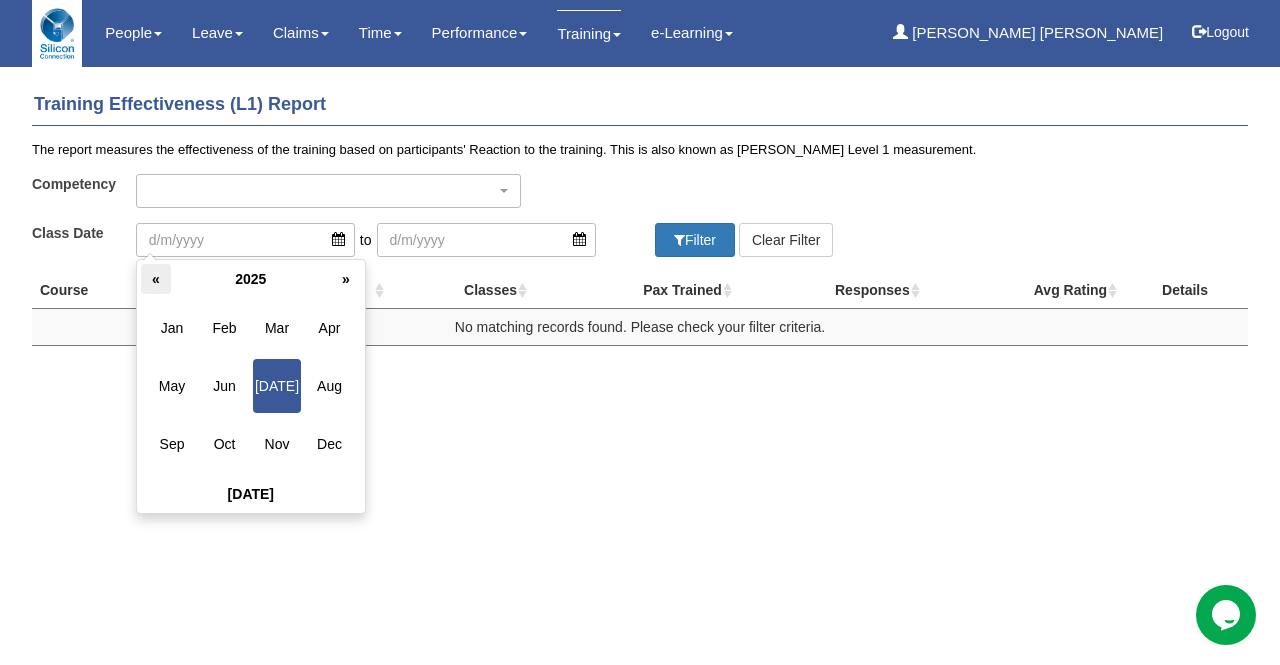 click on "«" at bounding box center (156, 279) 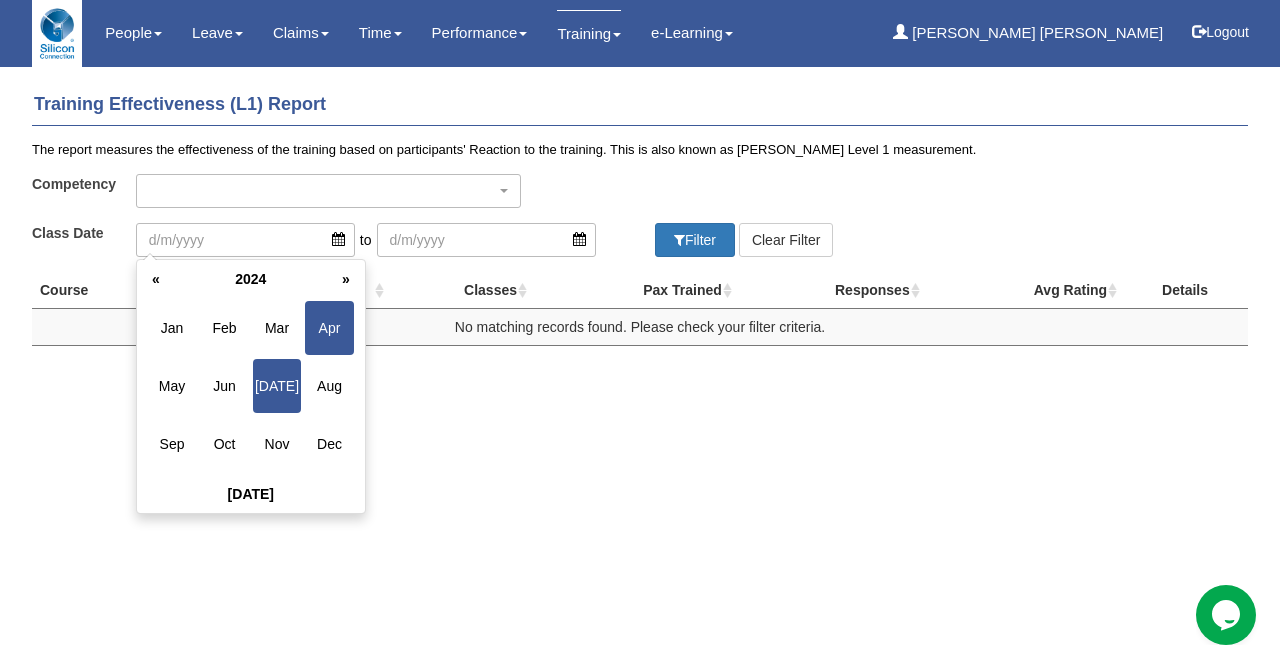 click on "Apr" at bounding box center (329, 328) 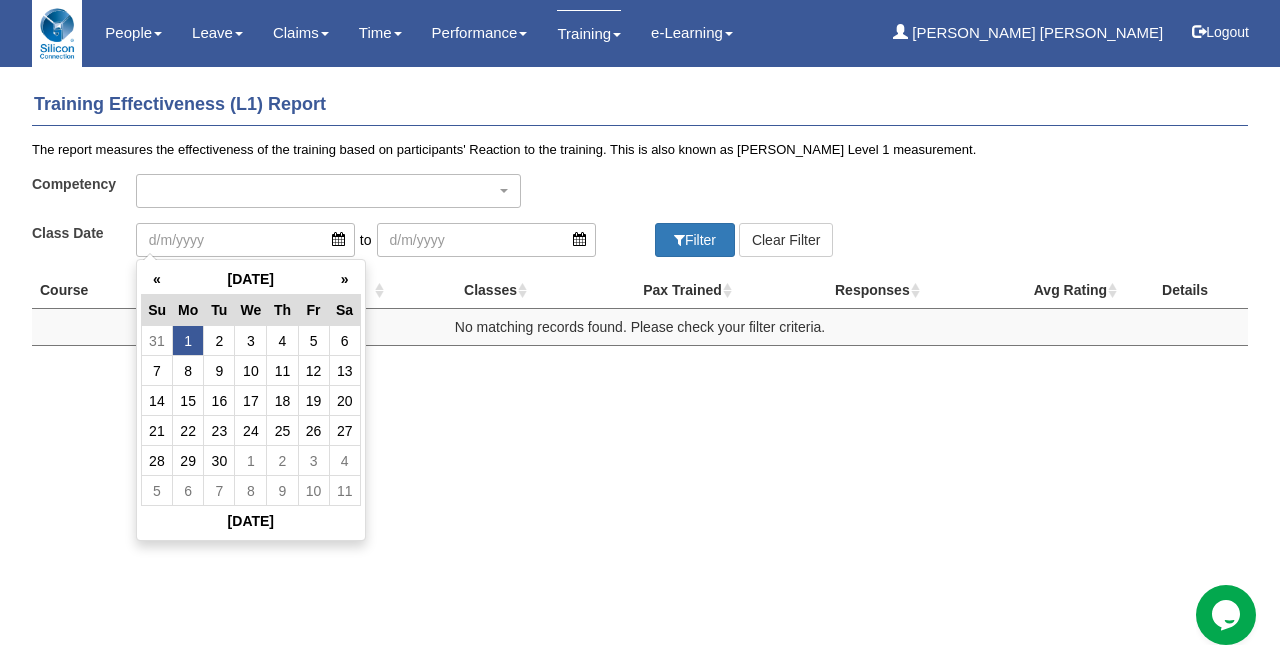 click on "1" at bounding box center (187, 341) 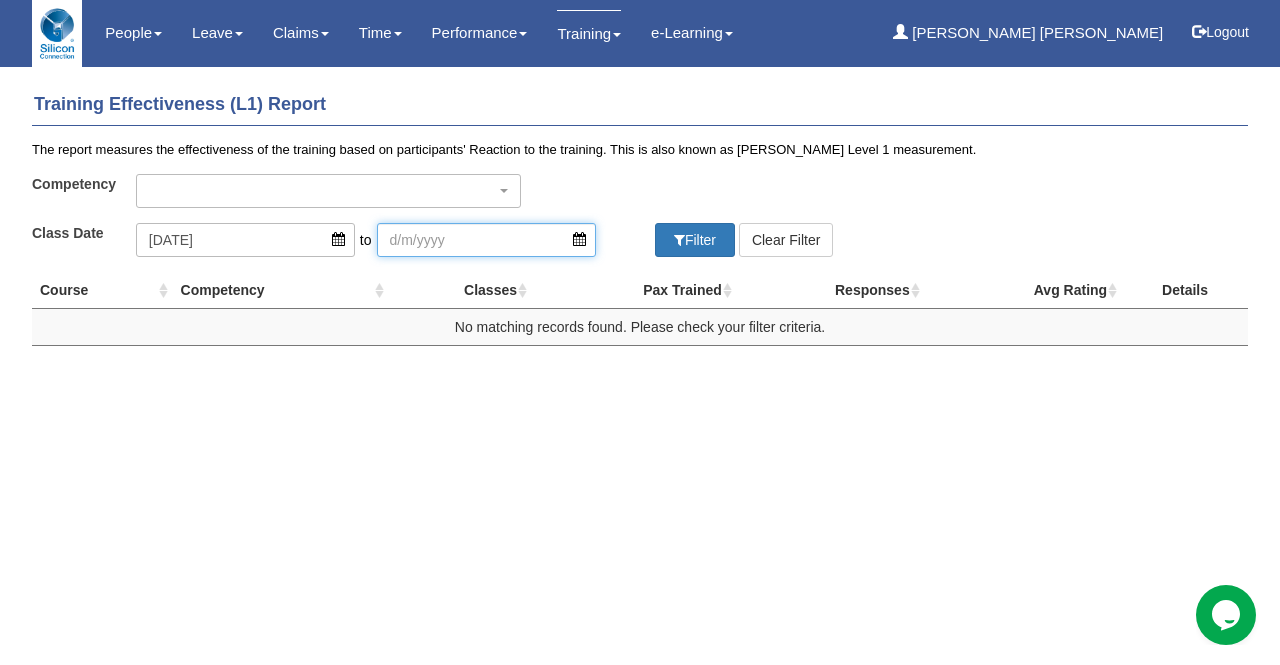 click at bounding box center [486, 240] 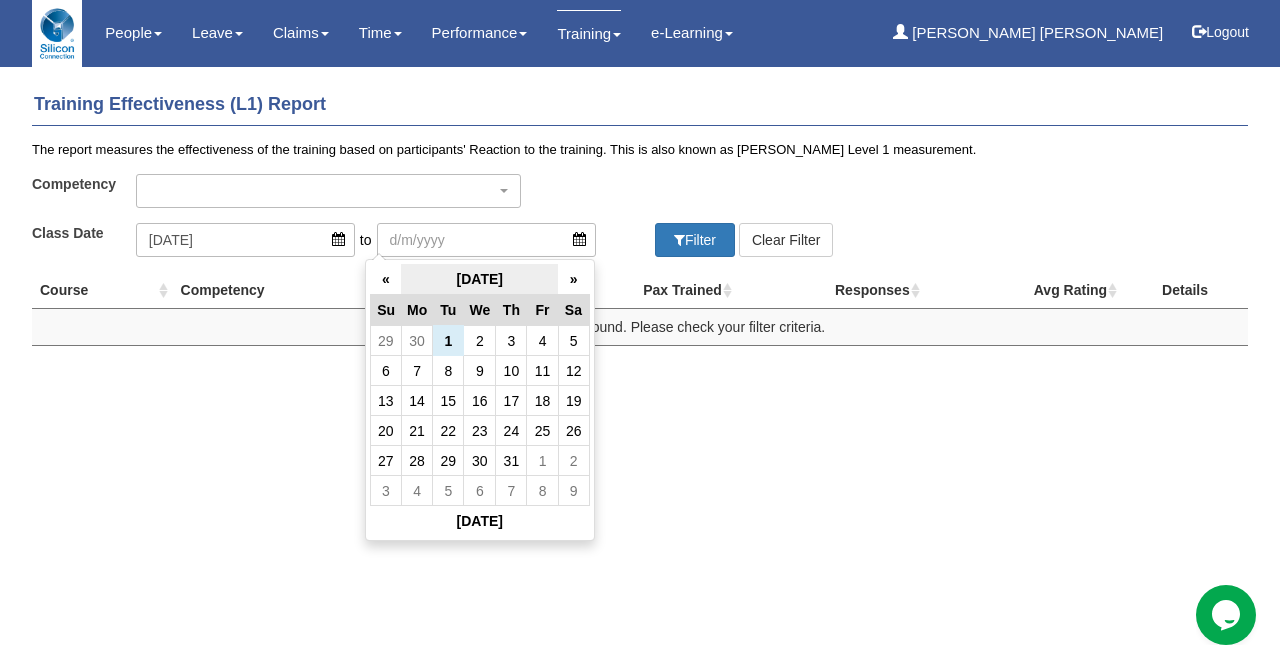 click on "July 2025" at bounding box center [479, 279] 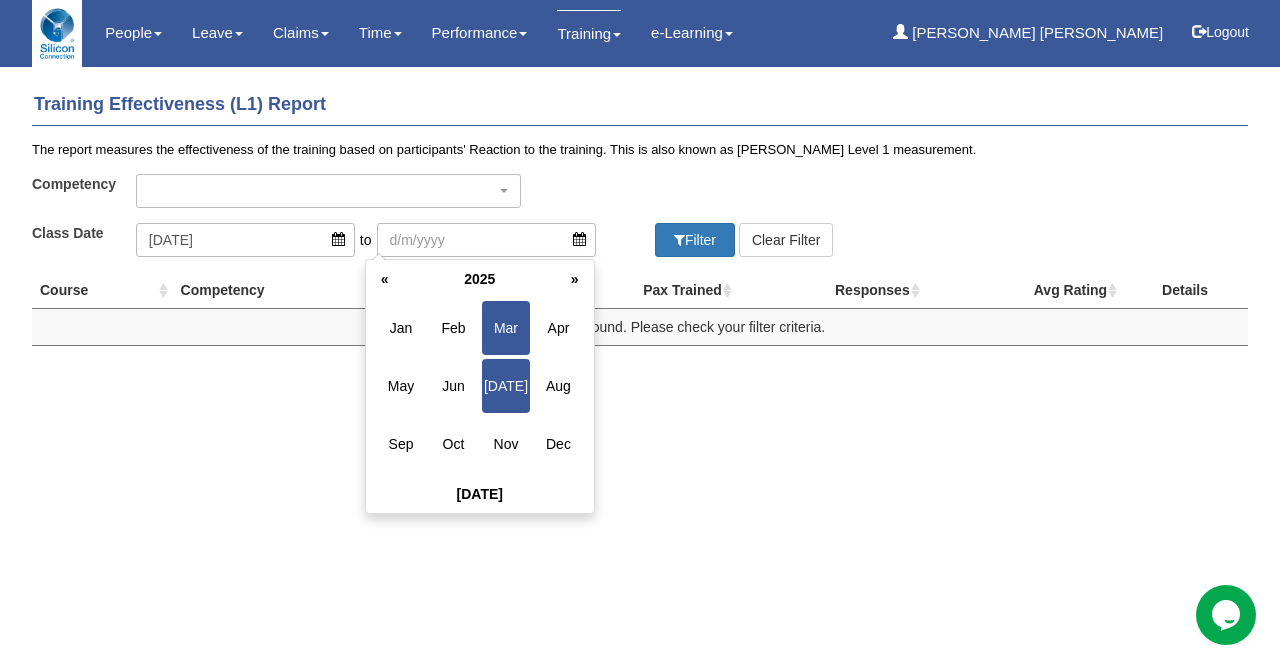 click on "Mar" at bounding box center [506, 328] 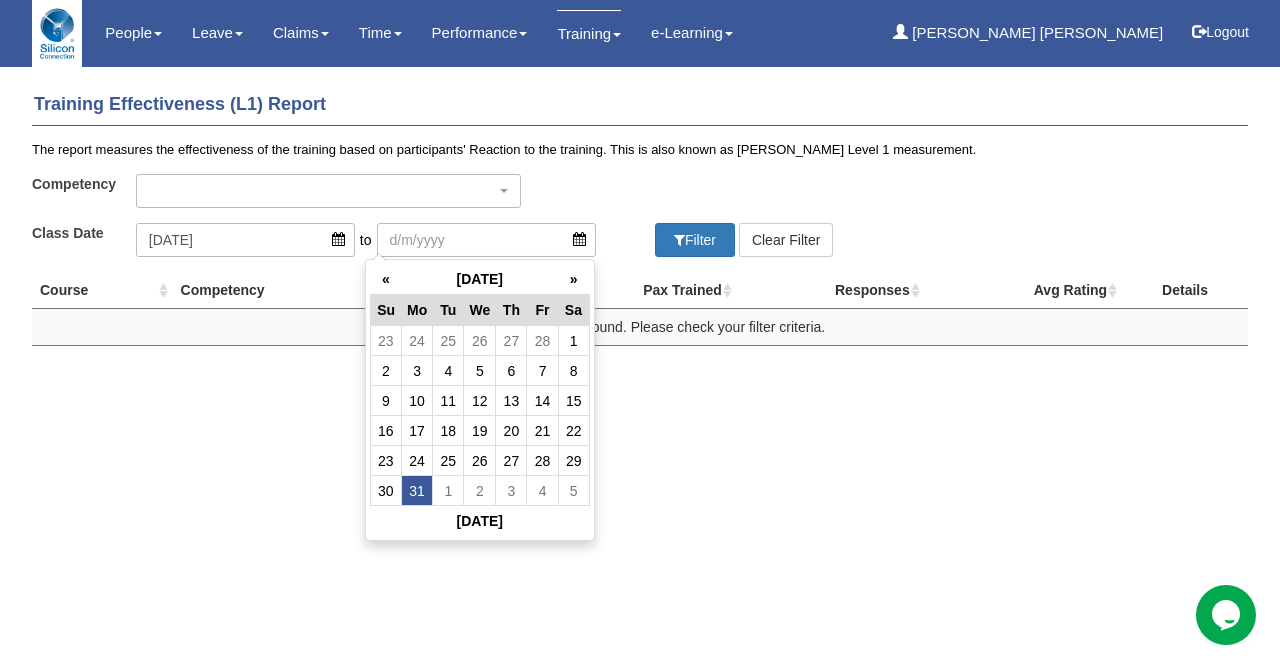click on "31" at bounding box center [416, 491] 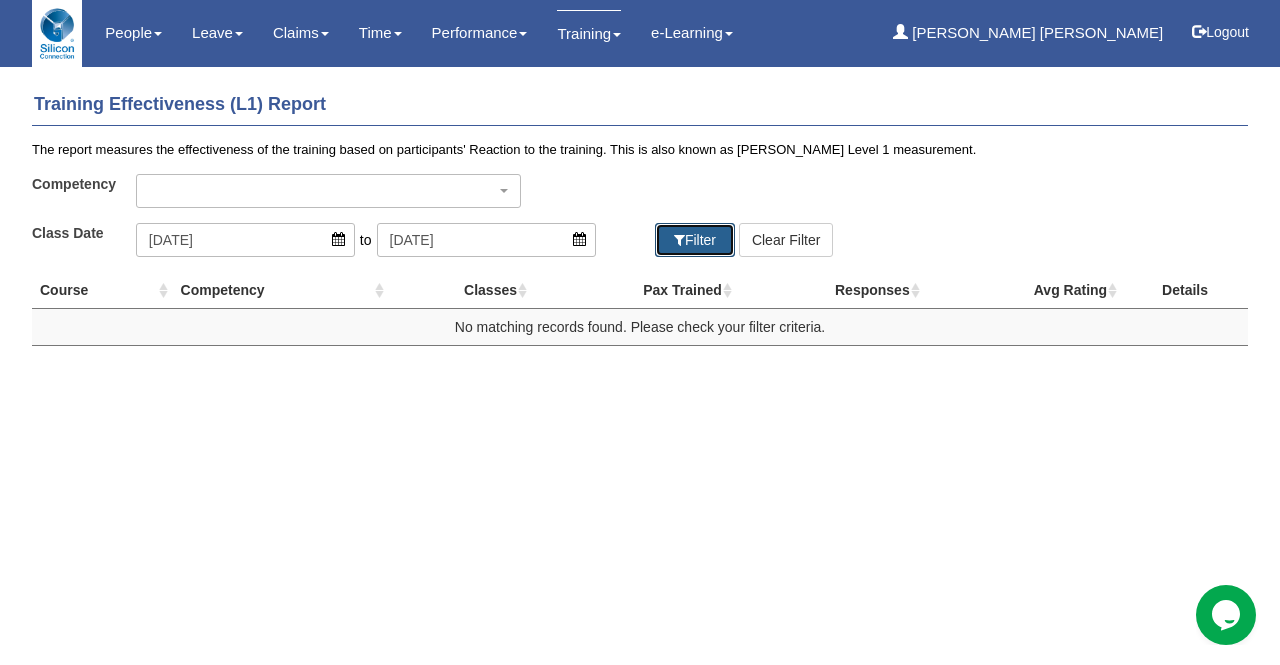 click on "Filter" at bounding box center (695, 240) 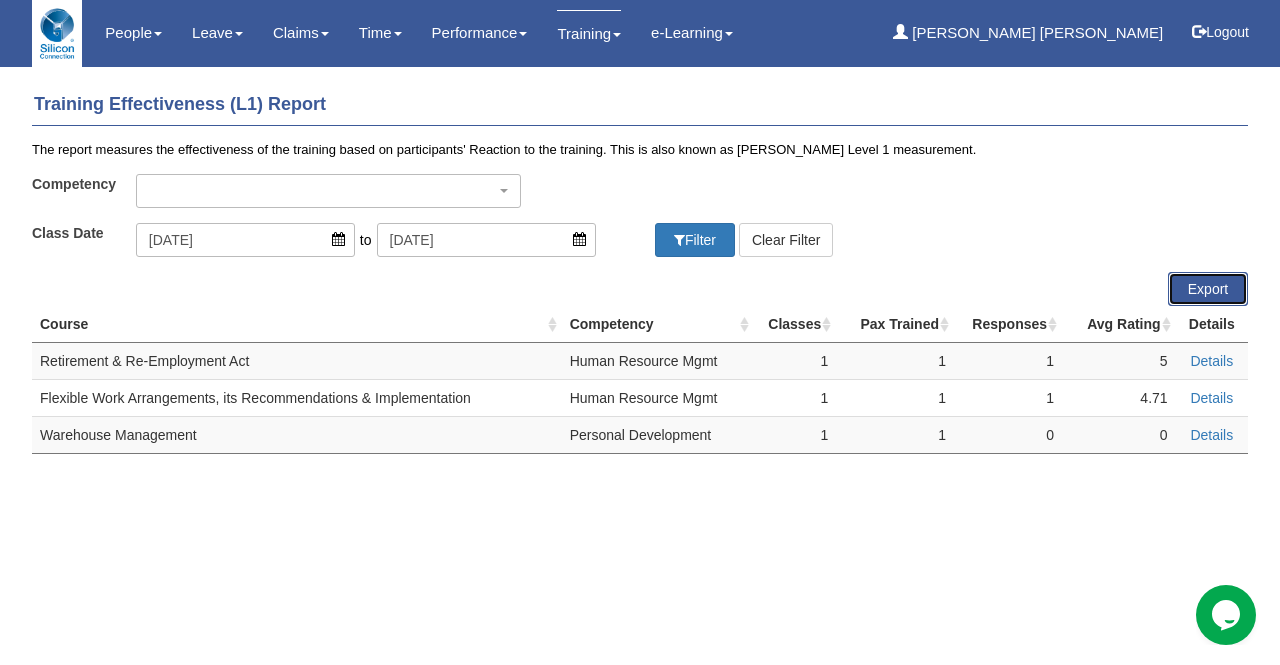 click on "Export" at bounding box center (1208, 289) 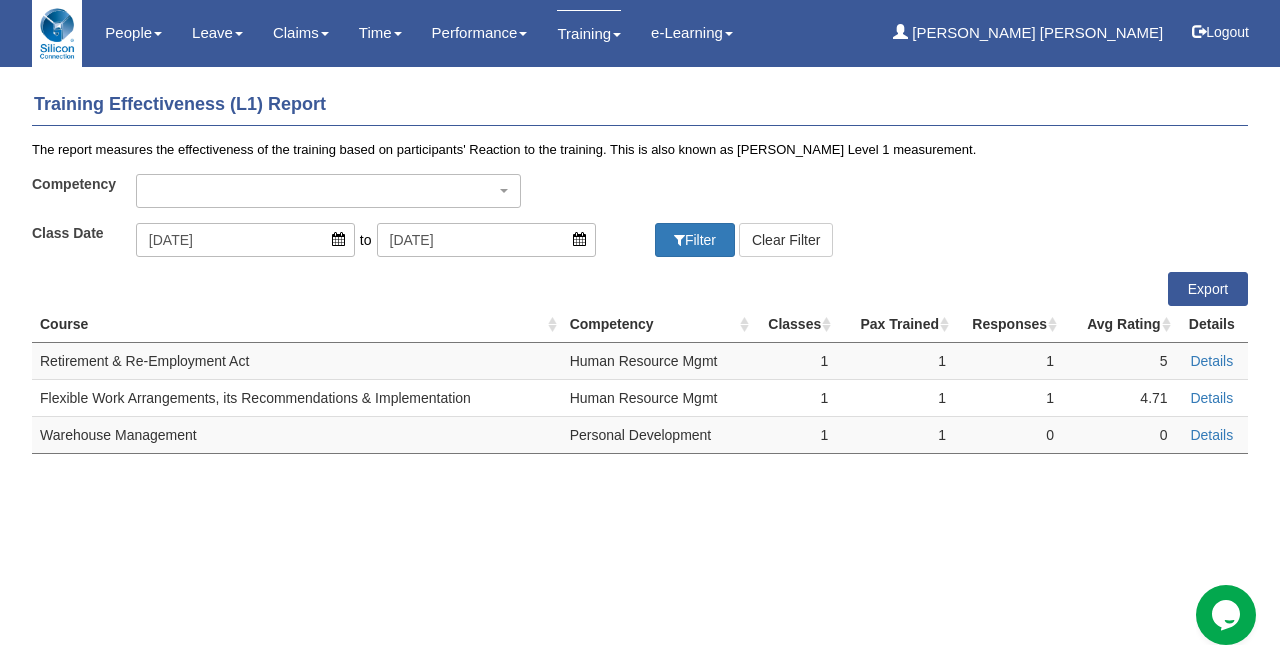 click on "Toggle navigation
People
Setup
Users
Departments
Organisations
Modules
Manage People" at bounding box center [640, 240] 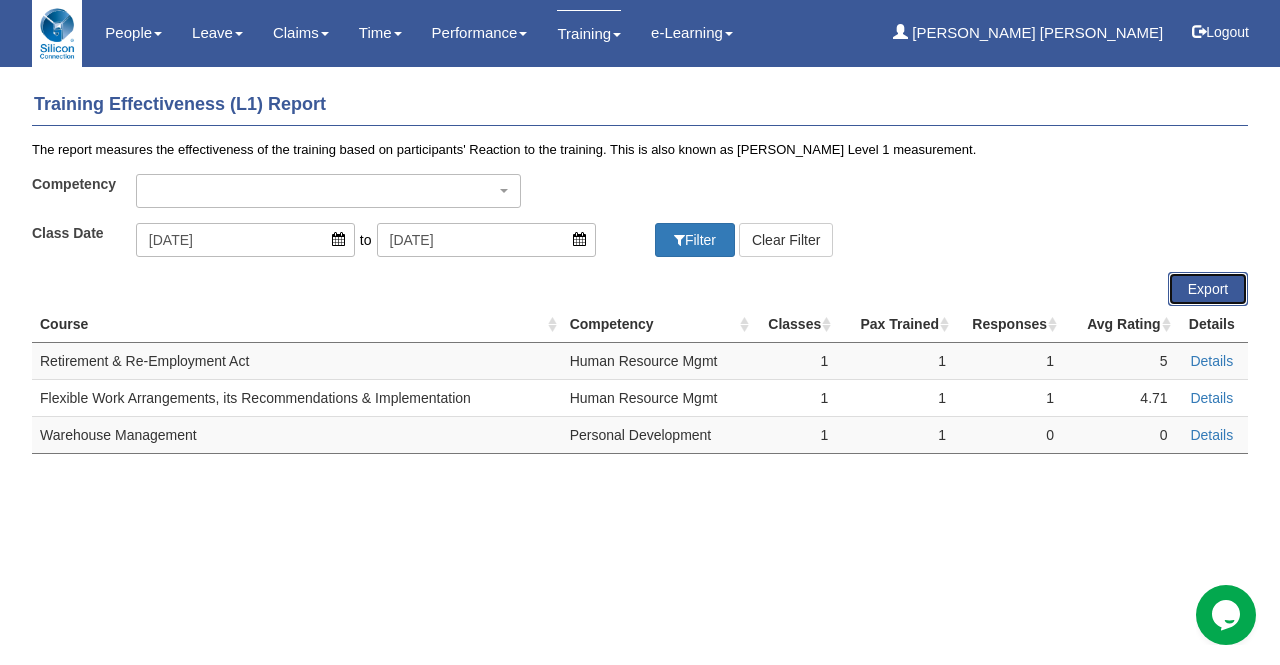 click on "Export" at bounding box center (1208, 289) 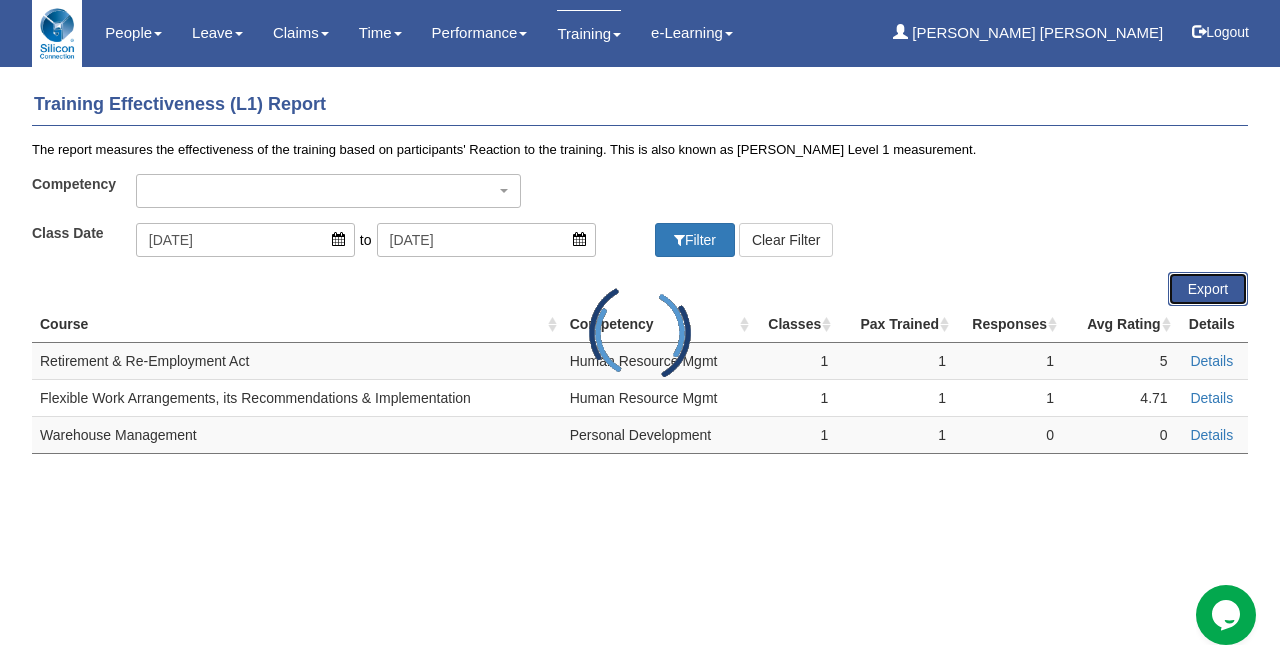 click on "Export" at bounding box center [1208, 289] 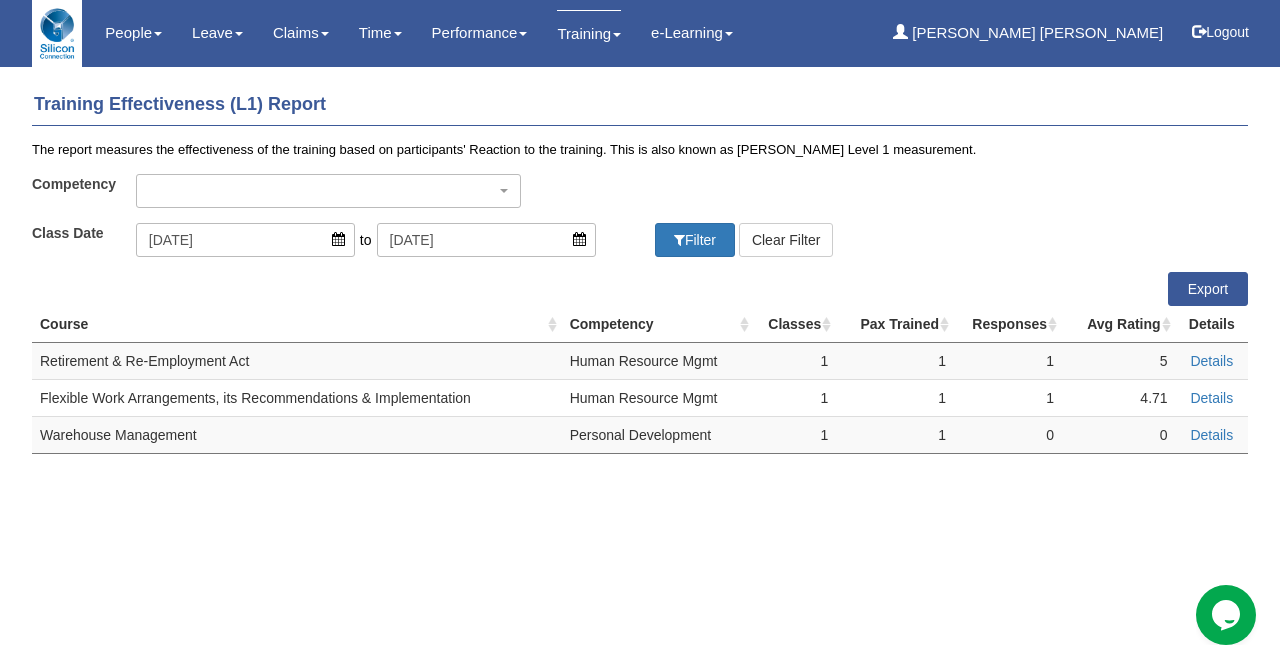 click on "Toggle navigation
People
Setup
Users
Departments
Organisations
Modules
Manage People" at bounding box center (640, 240) 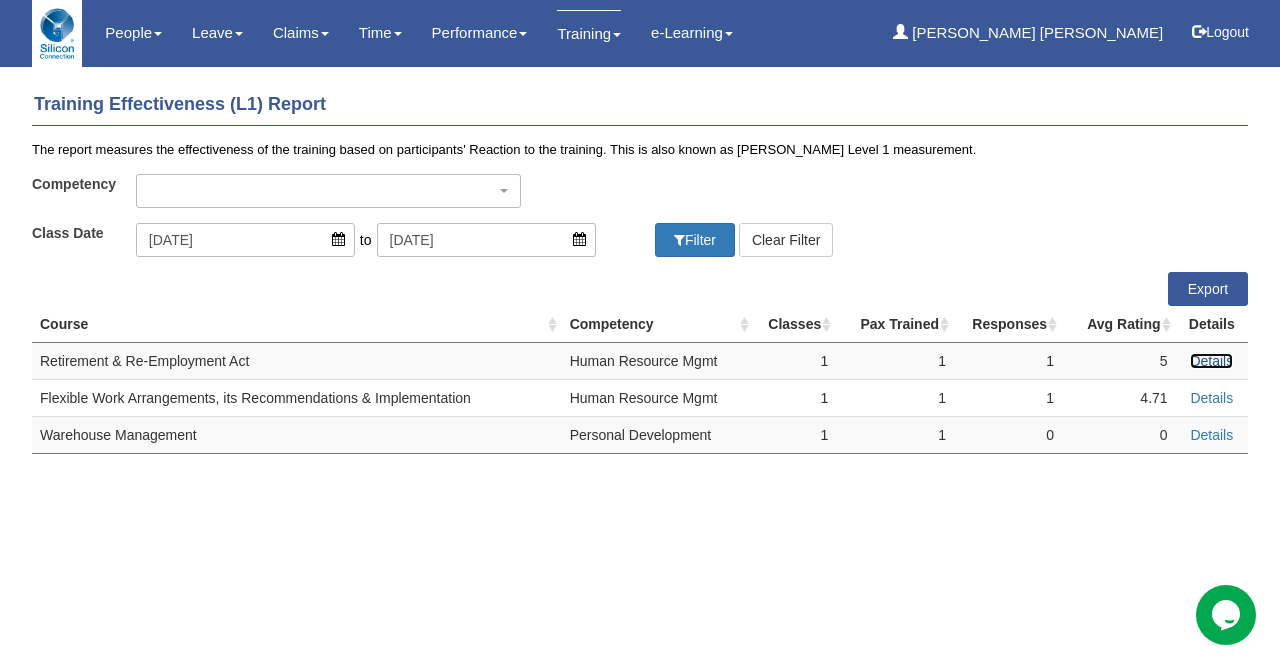 click on "Details" at bounding box center [1211, 361] 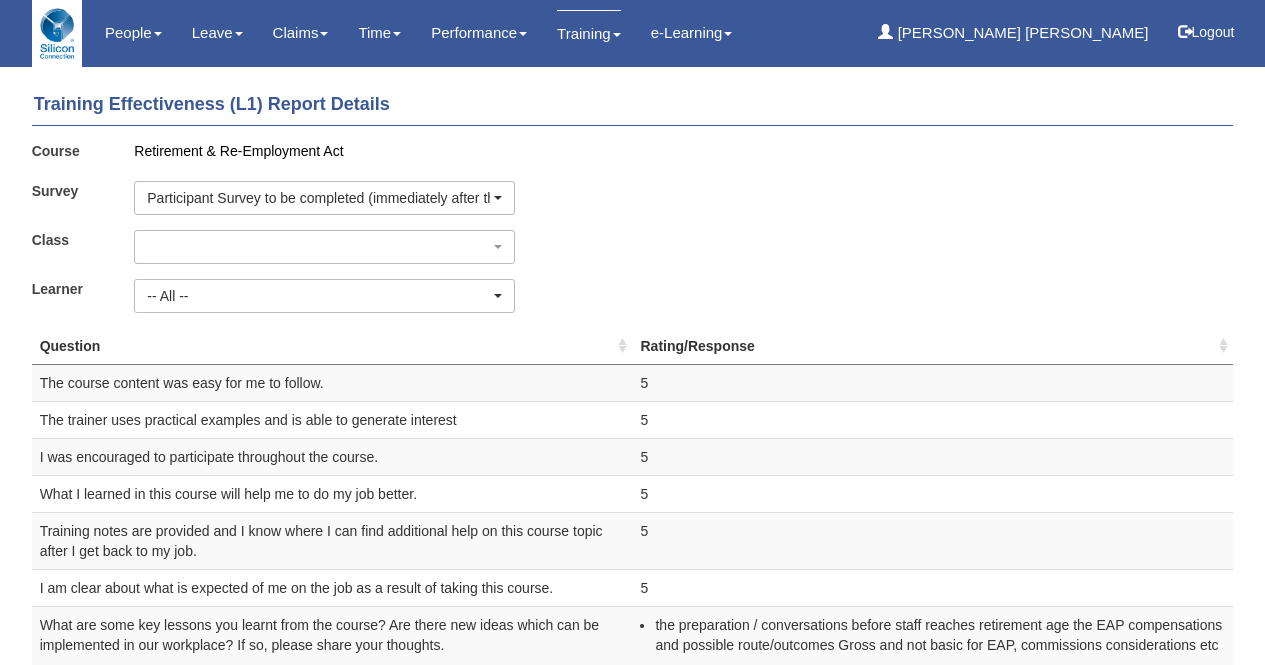 select 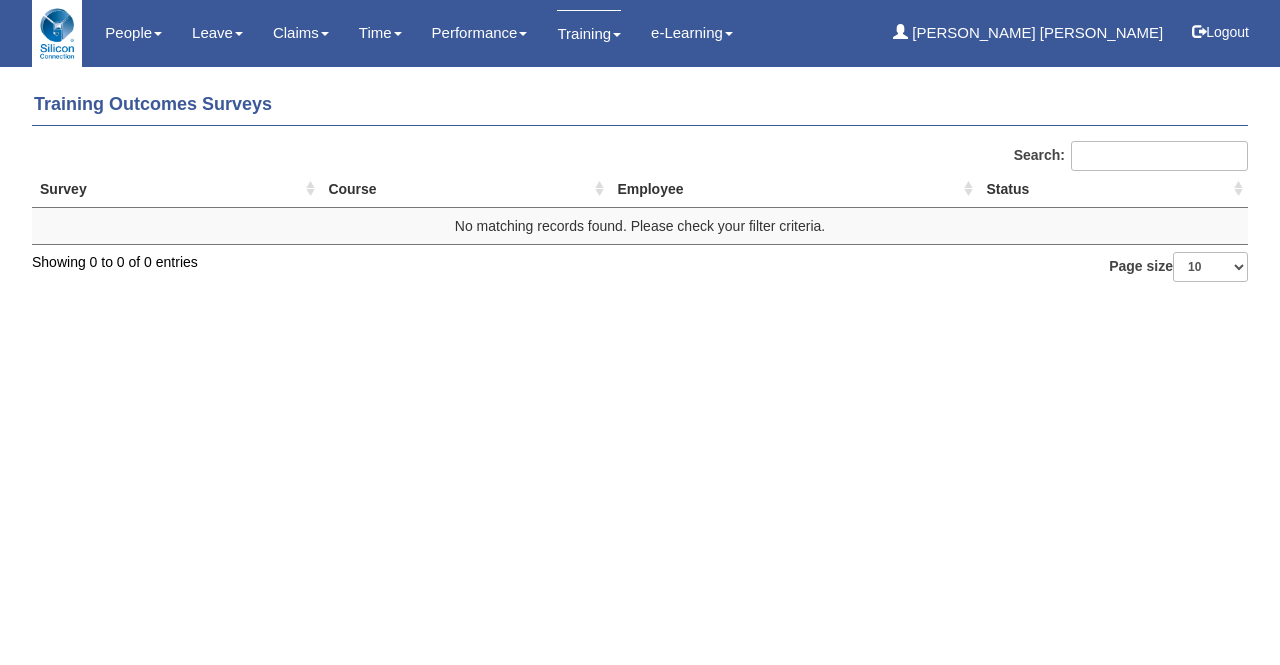 scroll, scrollTop: 0, scrollLeft: 0, axis: both 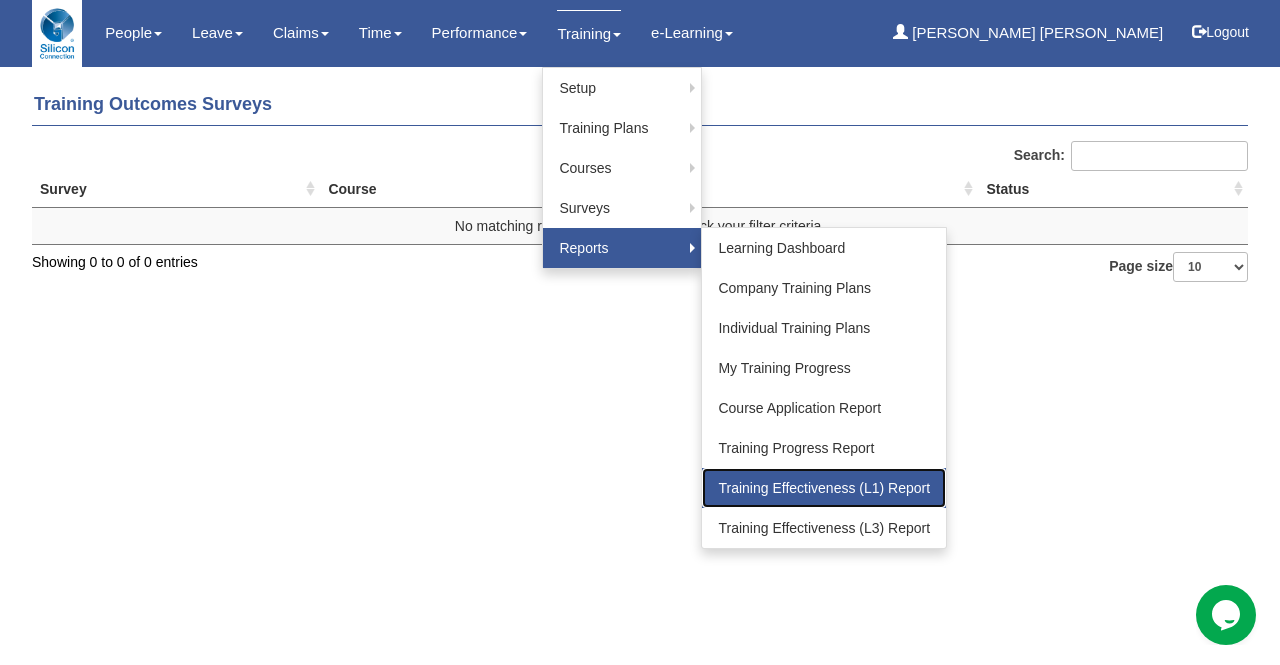click on "Training Effectiveness (L1) Report" at bounding box center [824, 488] 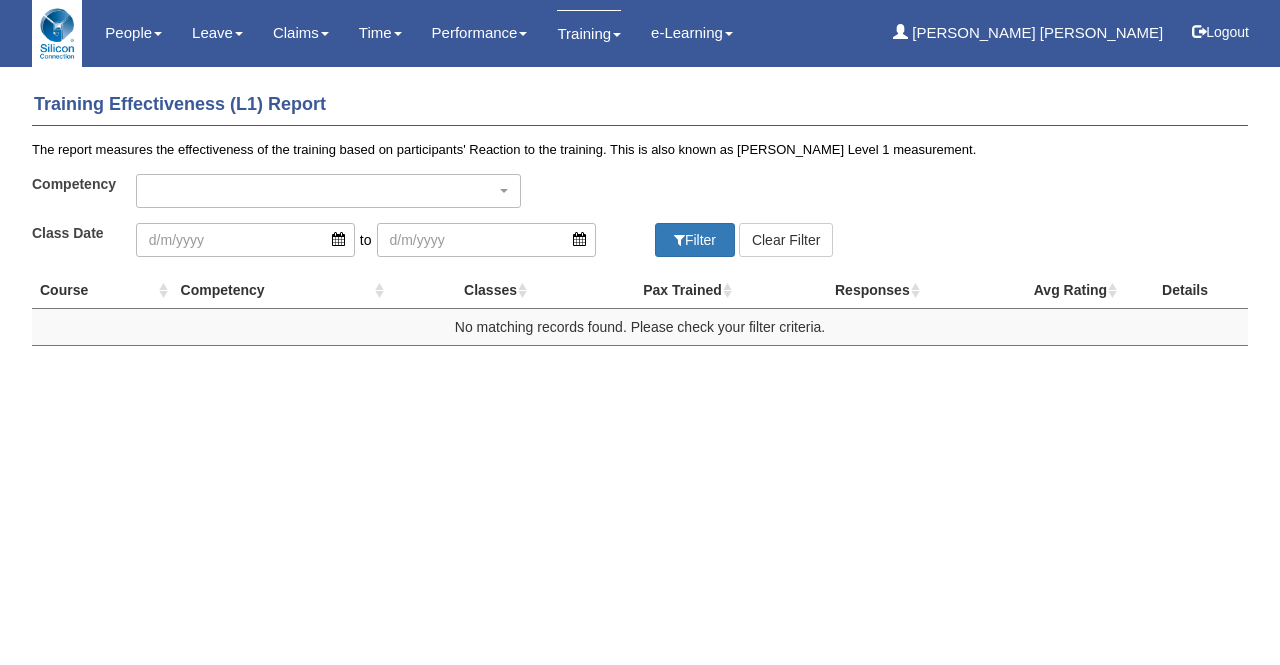 scroll, scrollTop: 0, scrollLeft: 0, axis: both 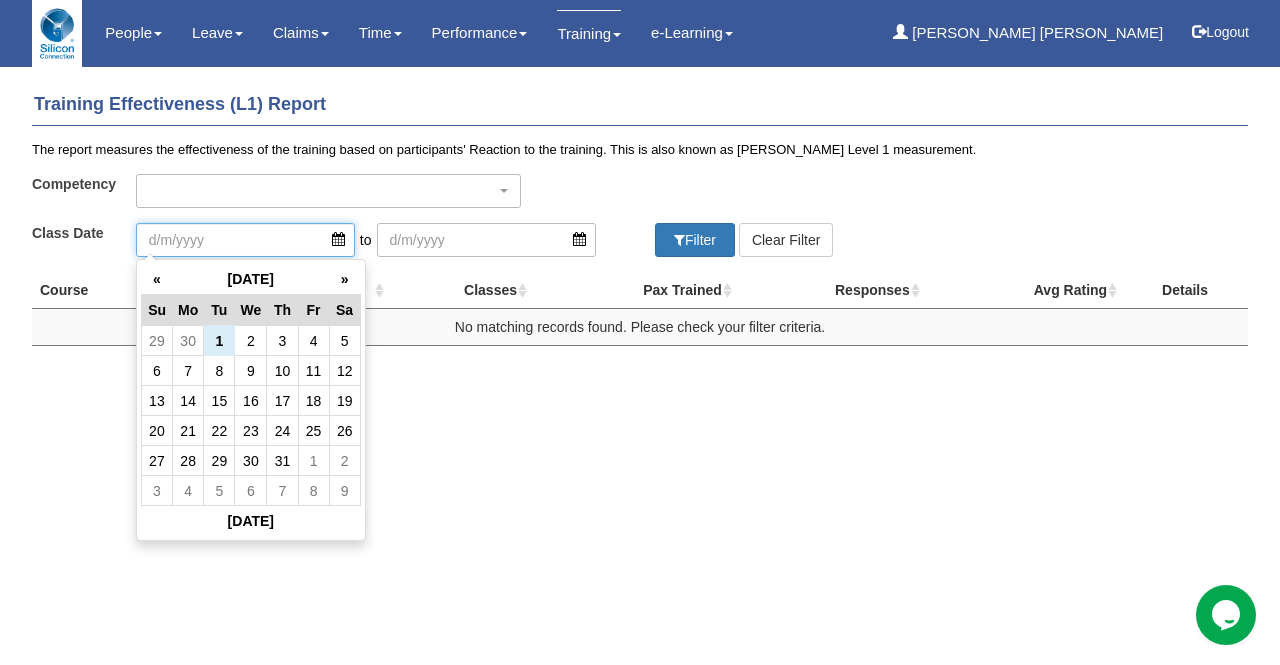 click at bounding box center [245, 240] 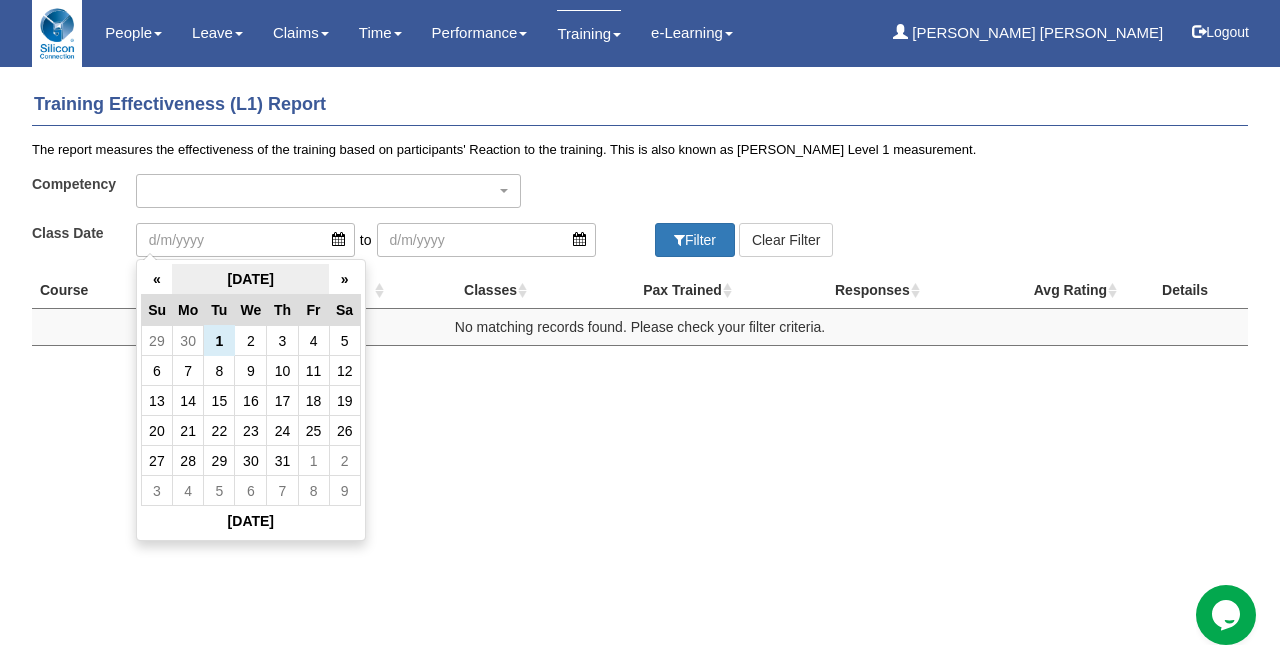click on "[DATE]" at bounding box center (250, 279) 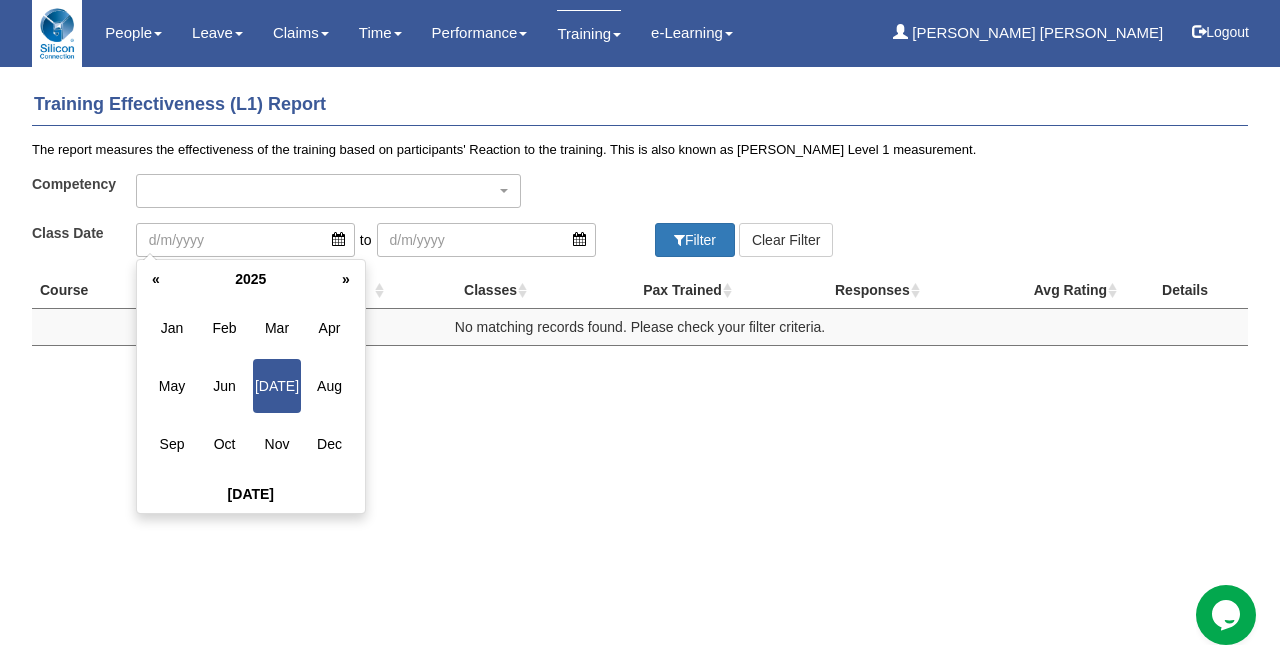 click on "2025" at bounding box center [251, 279] 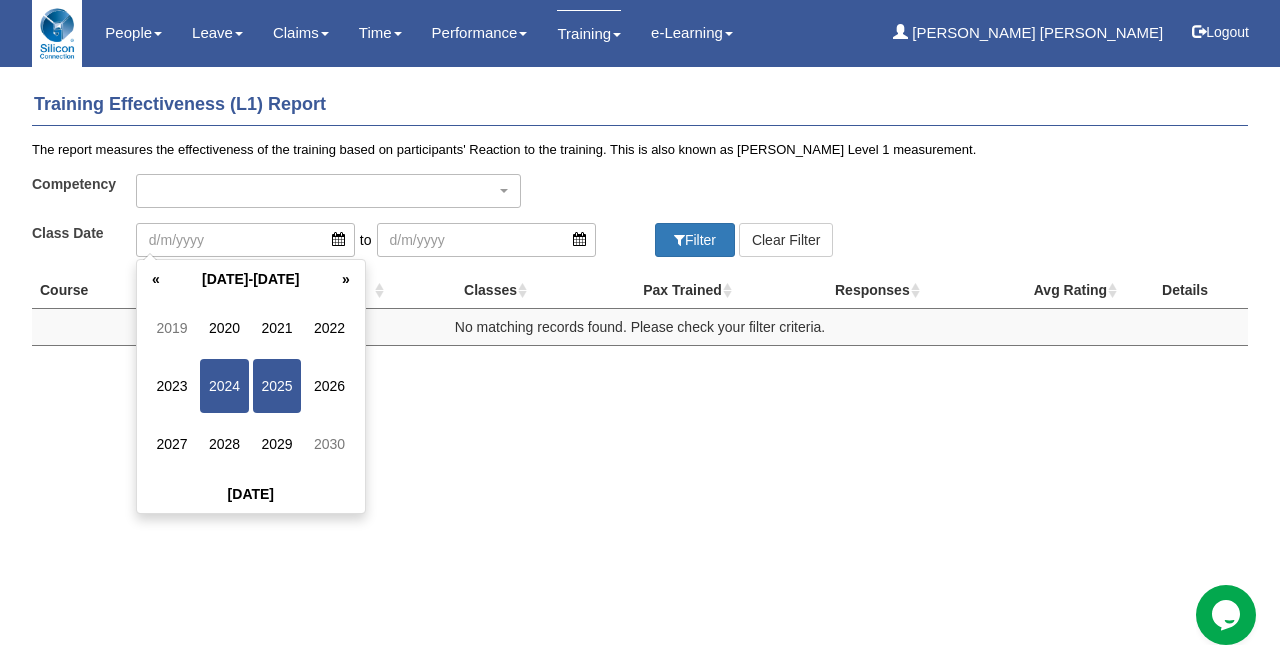 click on "2024" at bounding box center [224, 386] 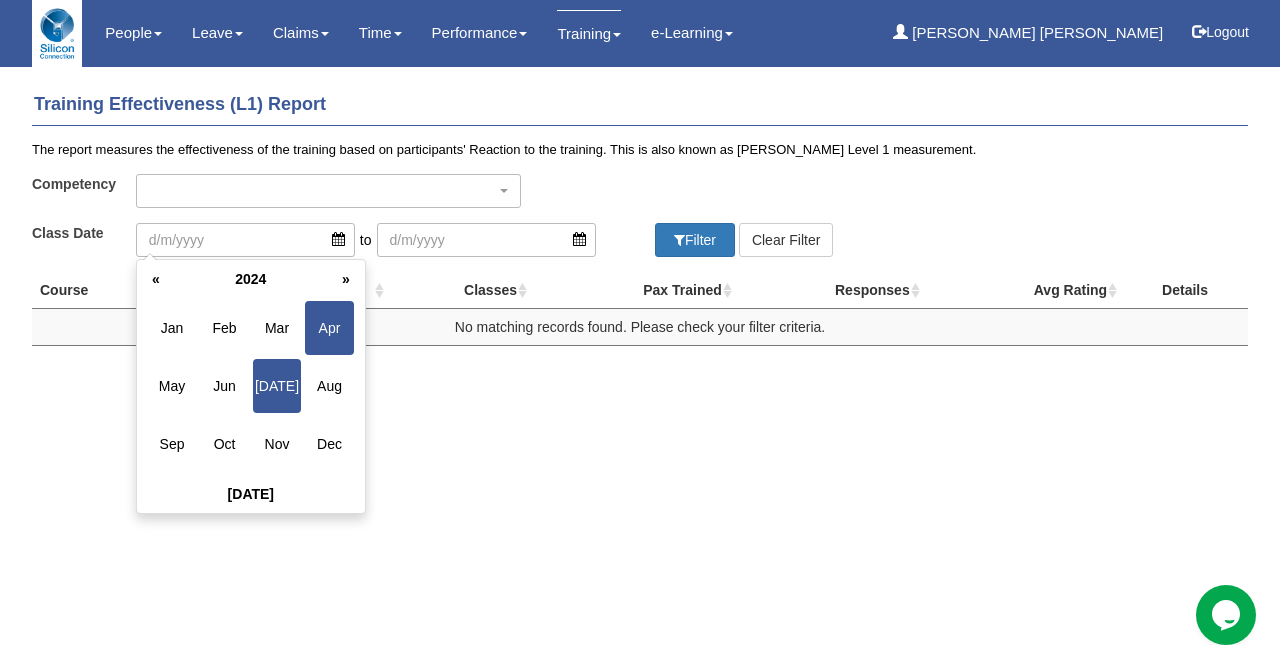 click on "Apr" at bounding box center (329, 328) 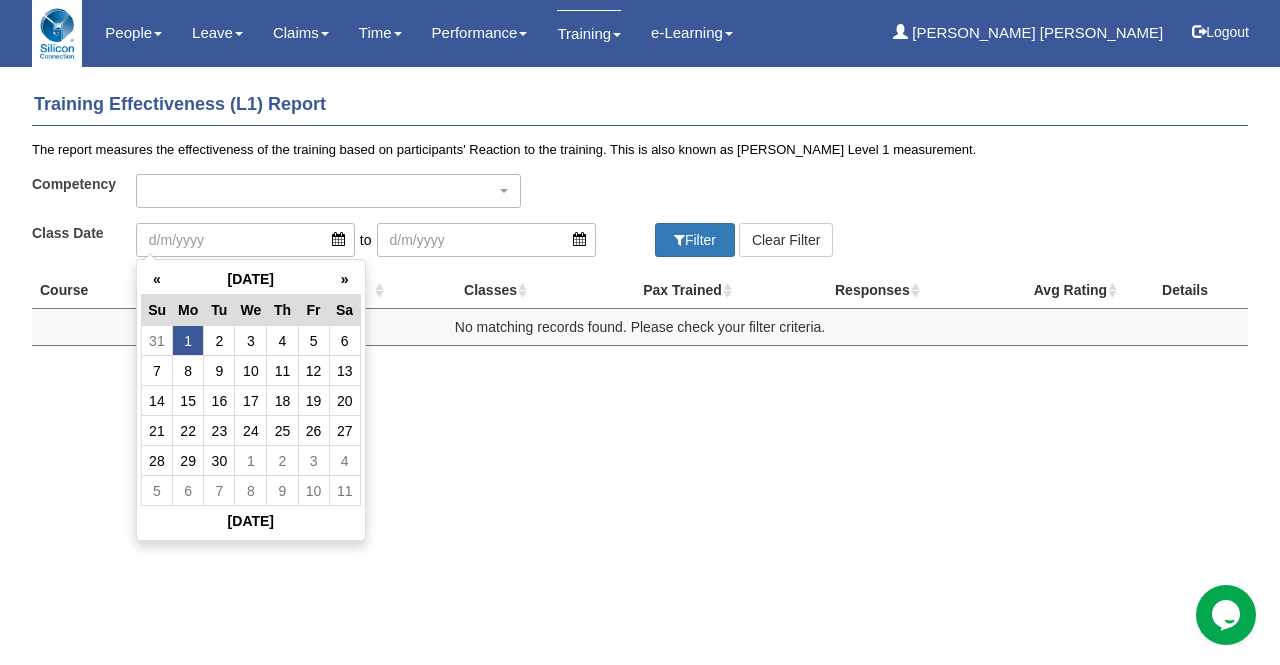 click on "1" at bounding box center [187, 341] 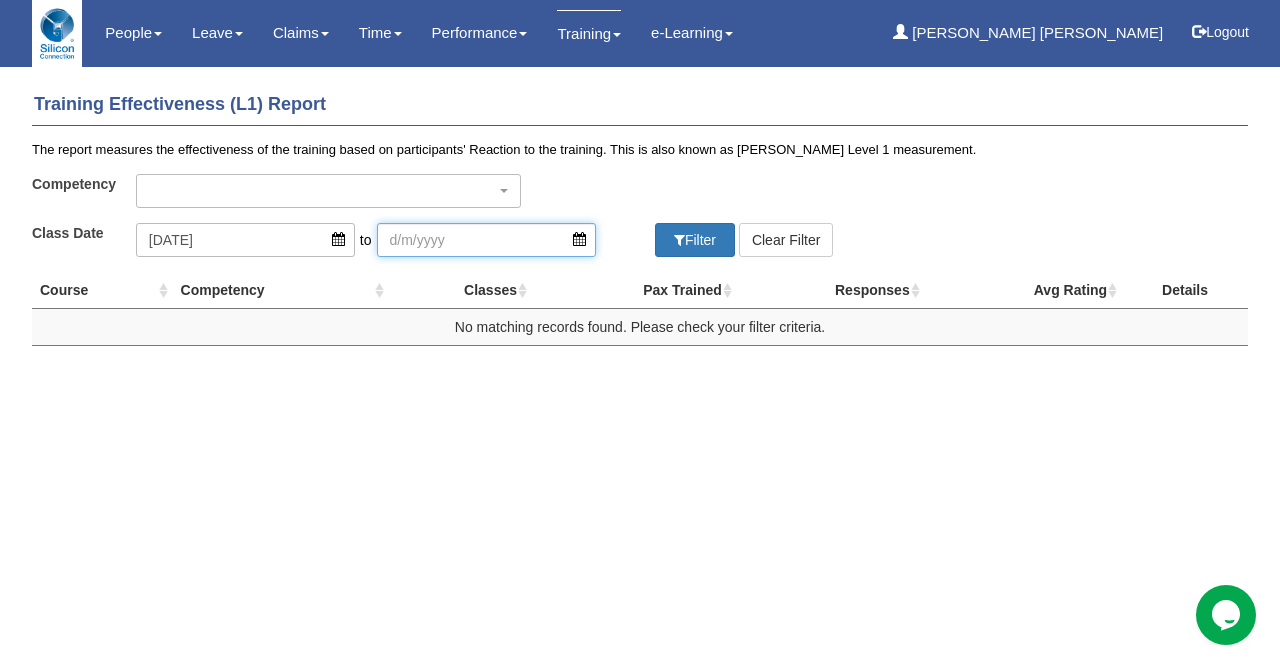 click at bounding box center [486, 240] 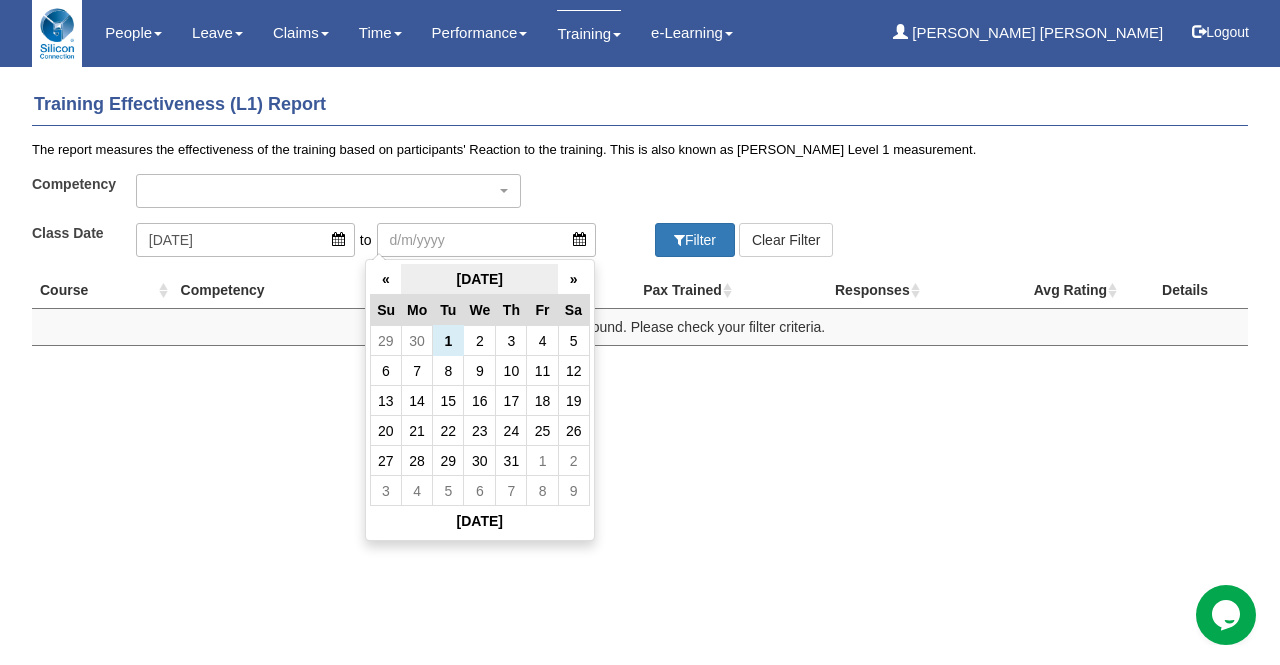 click on "July 2025" at bounding box center [479, 279] 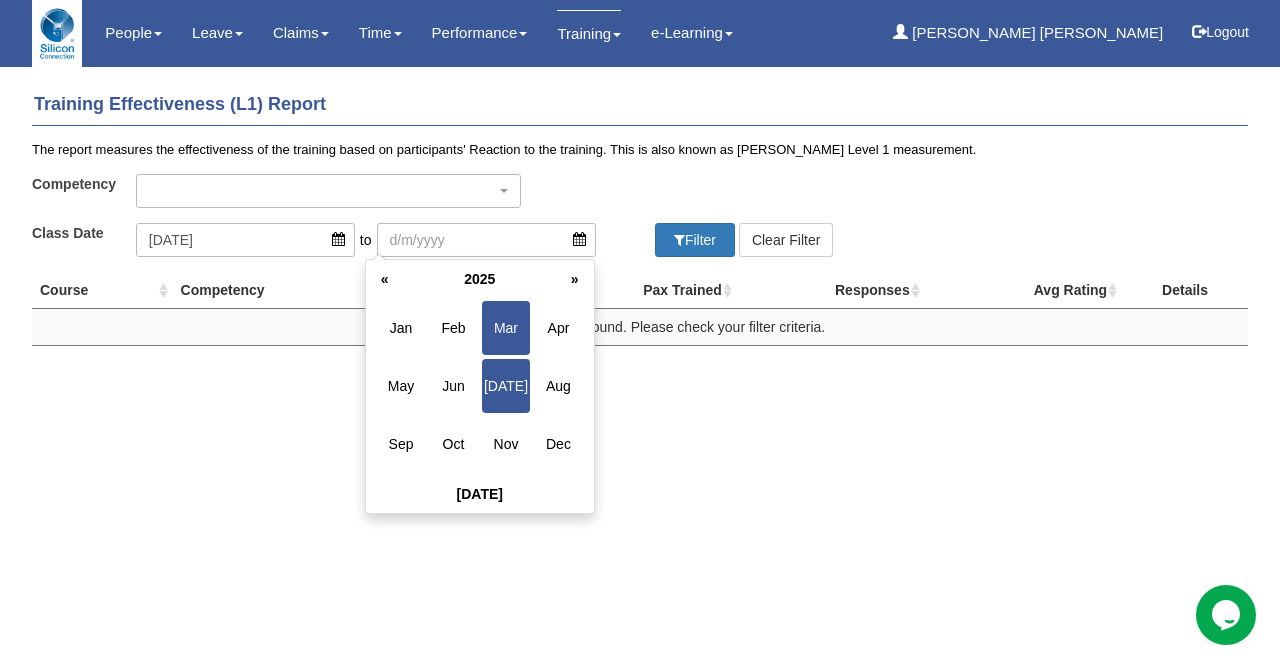 click on "Mar" at bounding box center (506, 328) 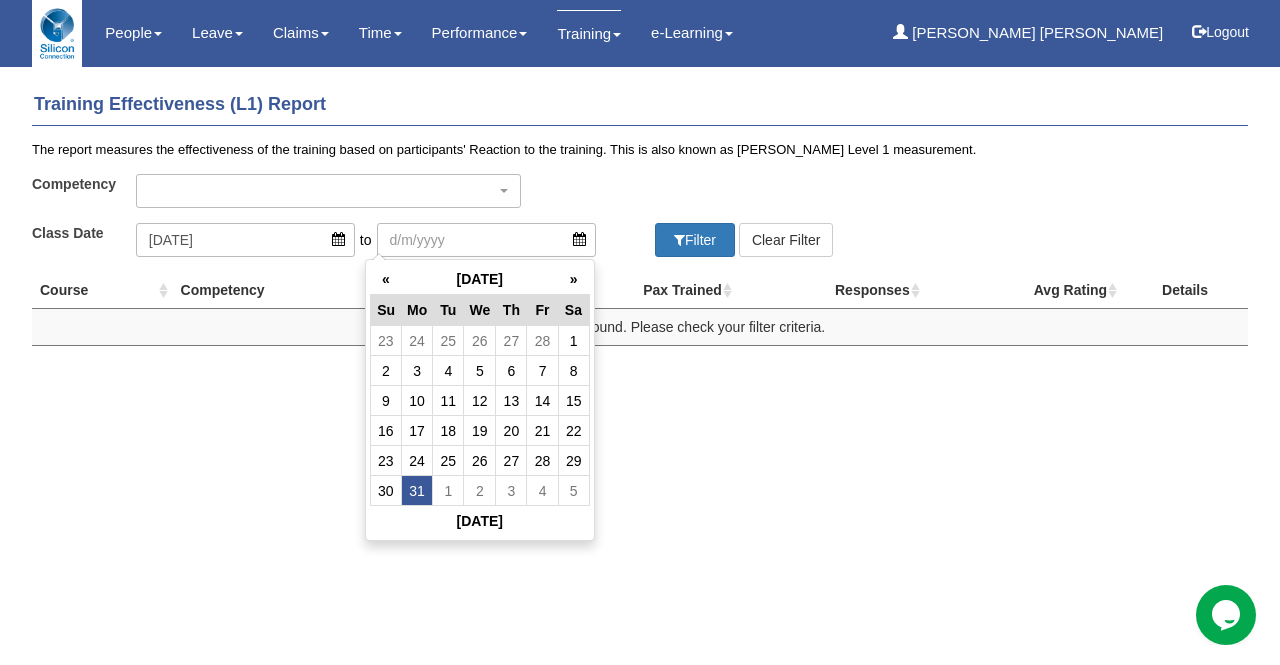 click on "31" at bounding box center [416, 491] 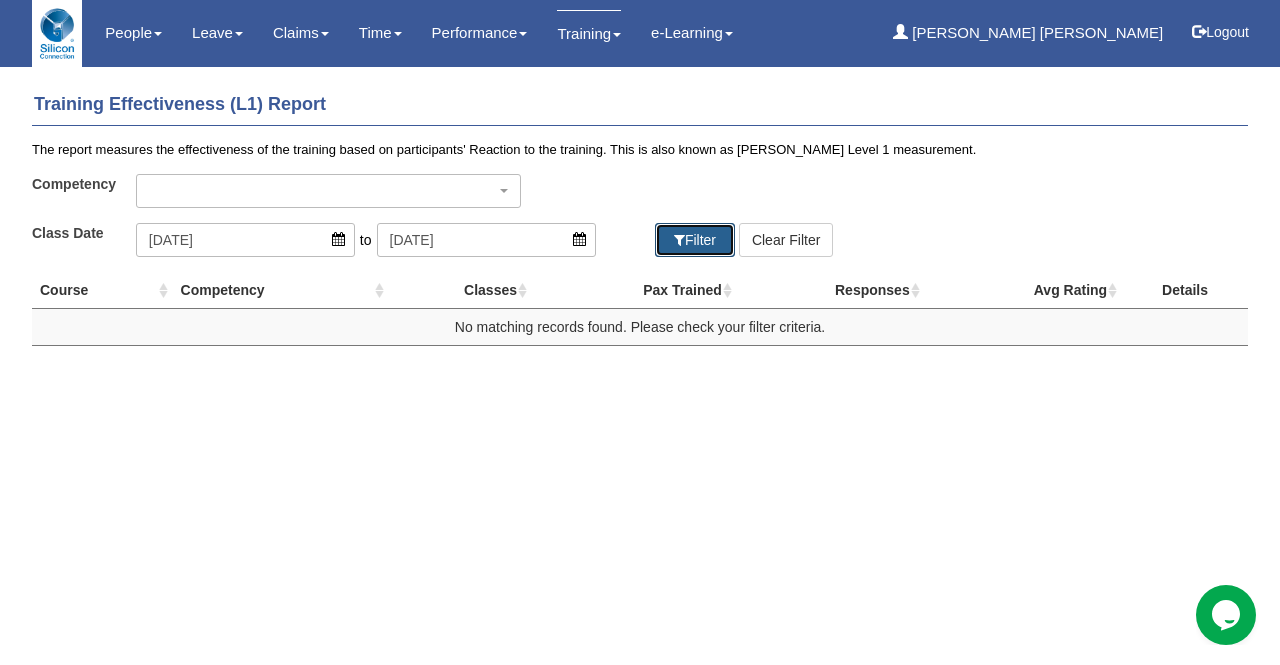 click on "Filter" at bounding box center (695, 240) 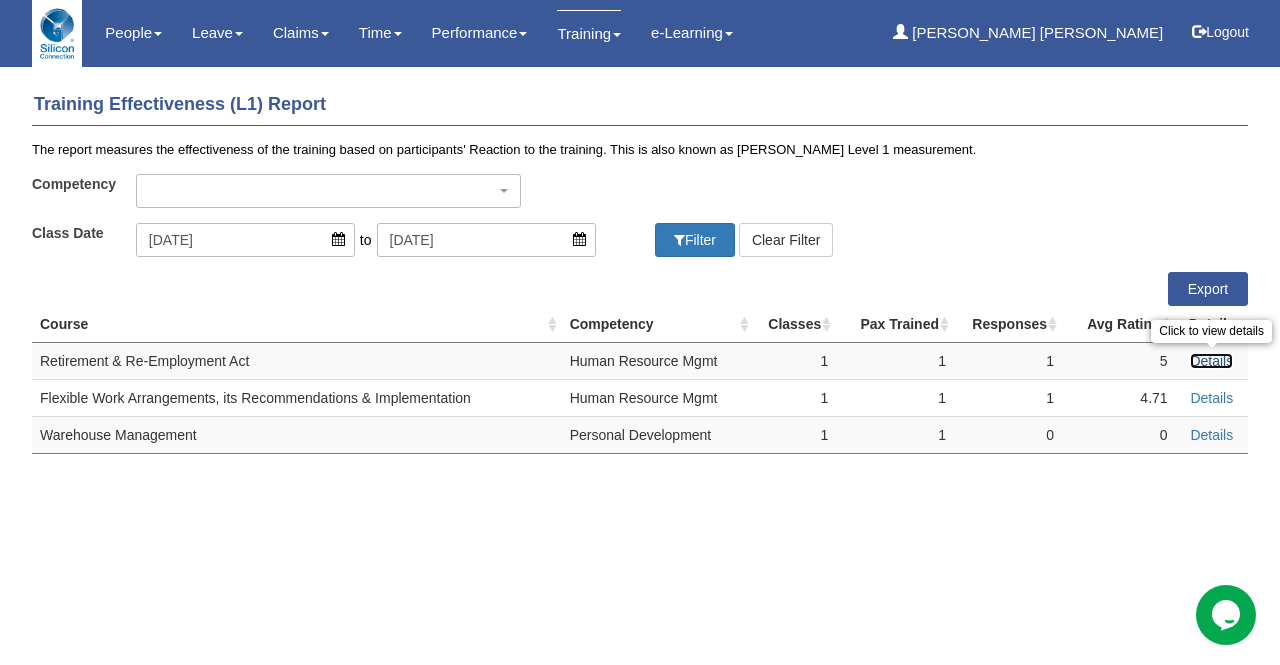 click on "Details" at bounding box center [1211, 361] 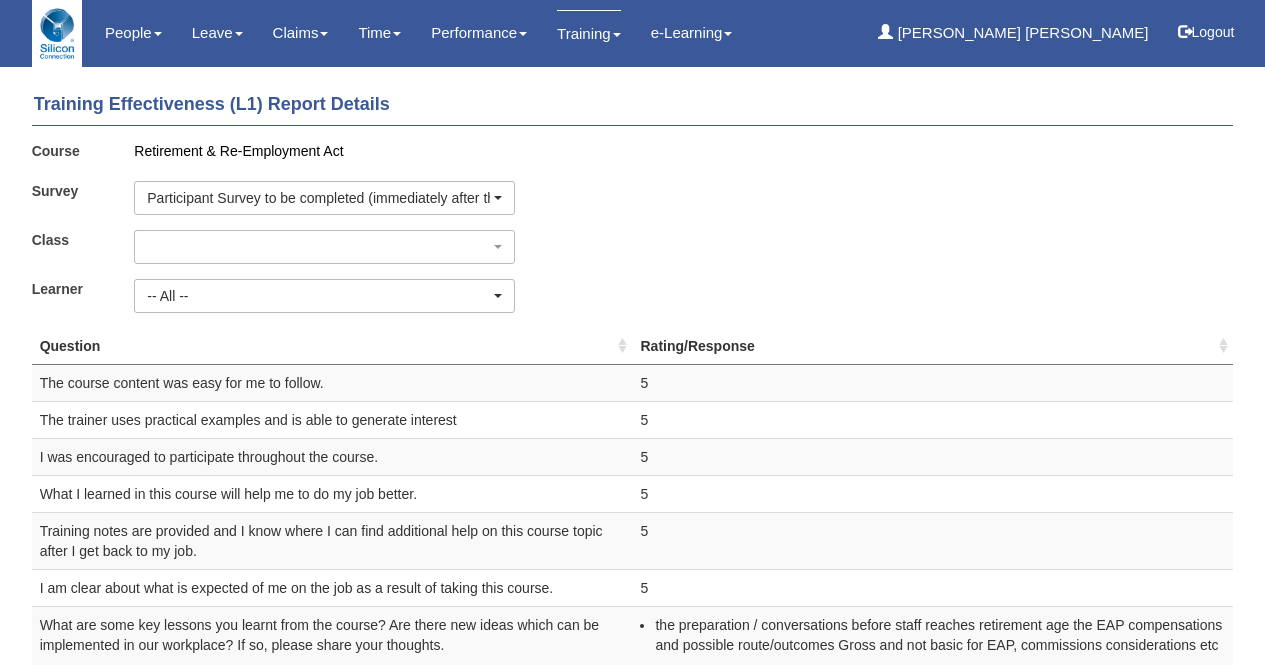 select 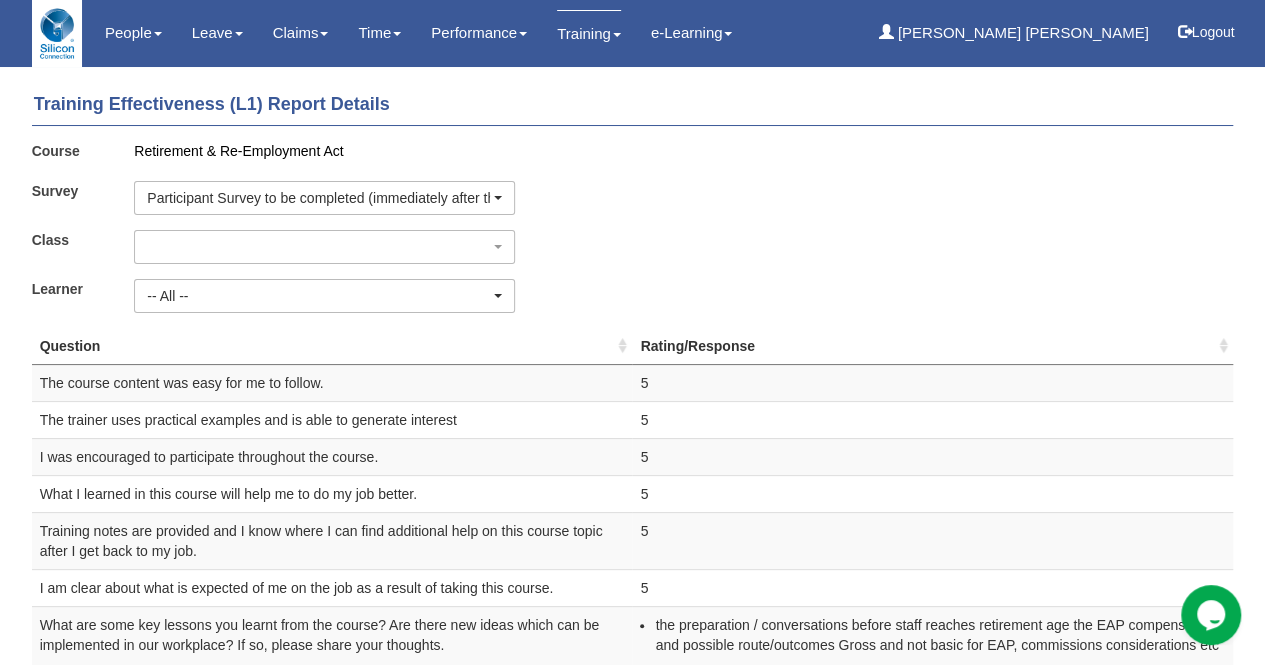 scroll, scrollTop: 0, scrollLeft: 0, axis: both 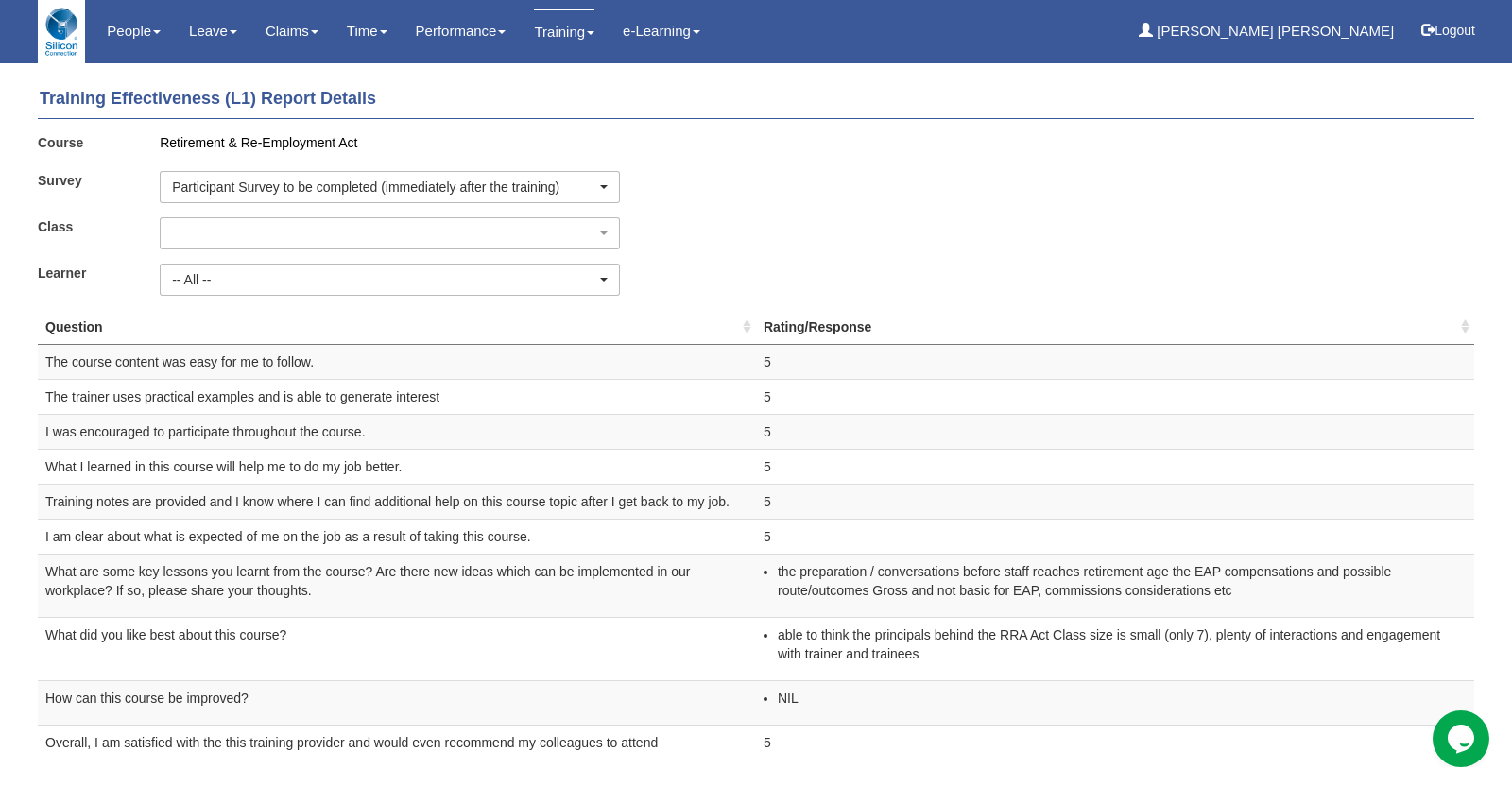 click on "Survey
Participant Survey to be completed (immediately after the training)
Participant Survey to be completed (immediately after the training)" at bounding box center [756, 187] 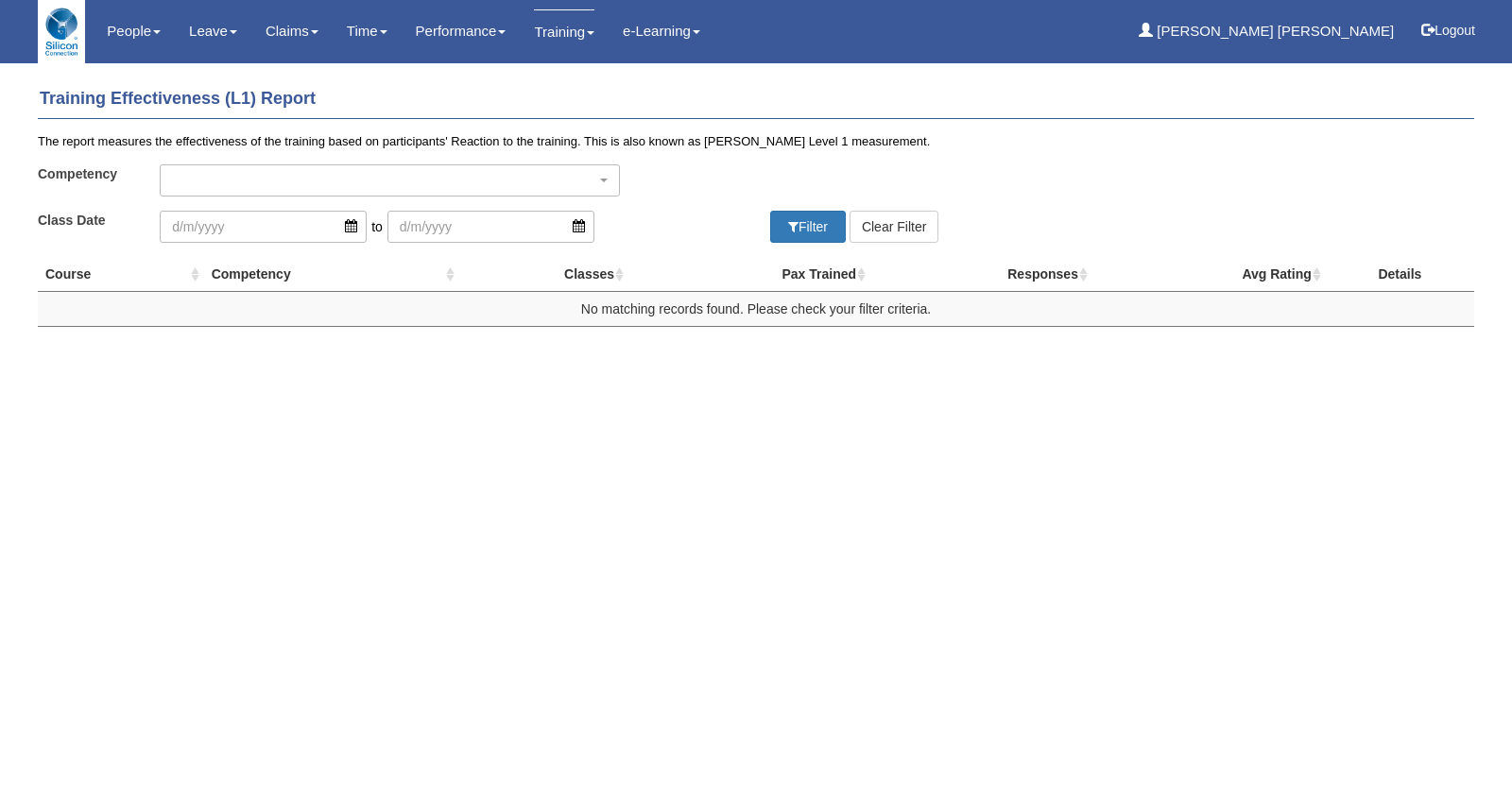 scroll, scrollTop: 0, scrollLeft: 0, axis: both 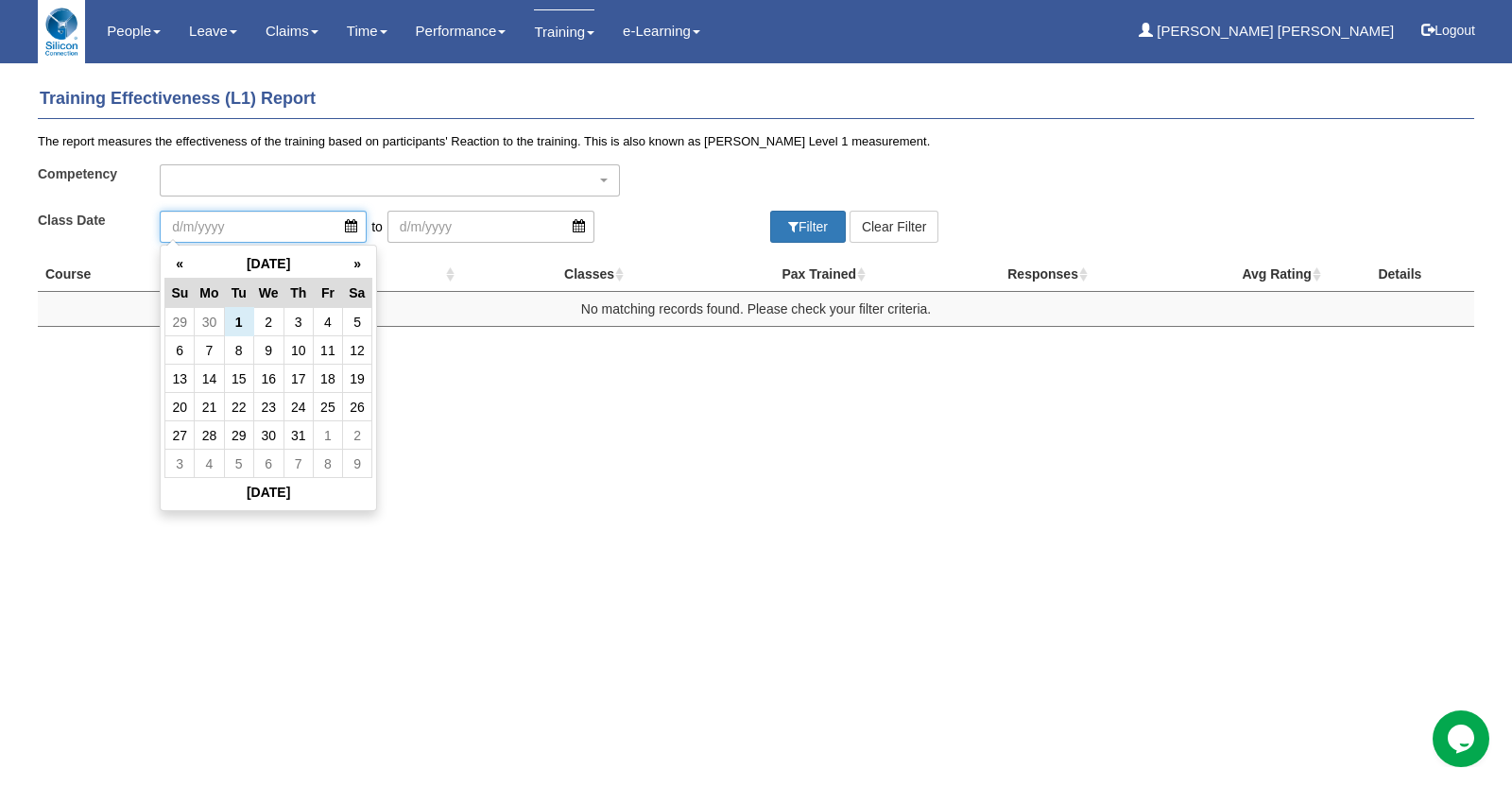 click at bounding box center [263, 227] 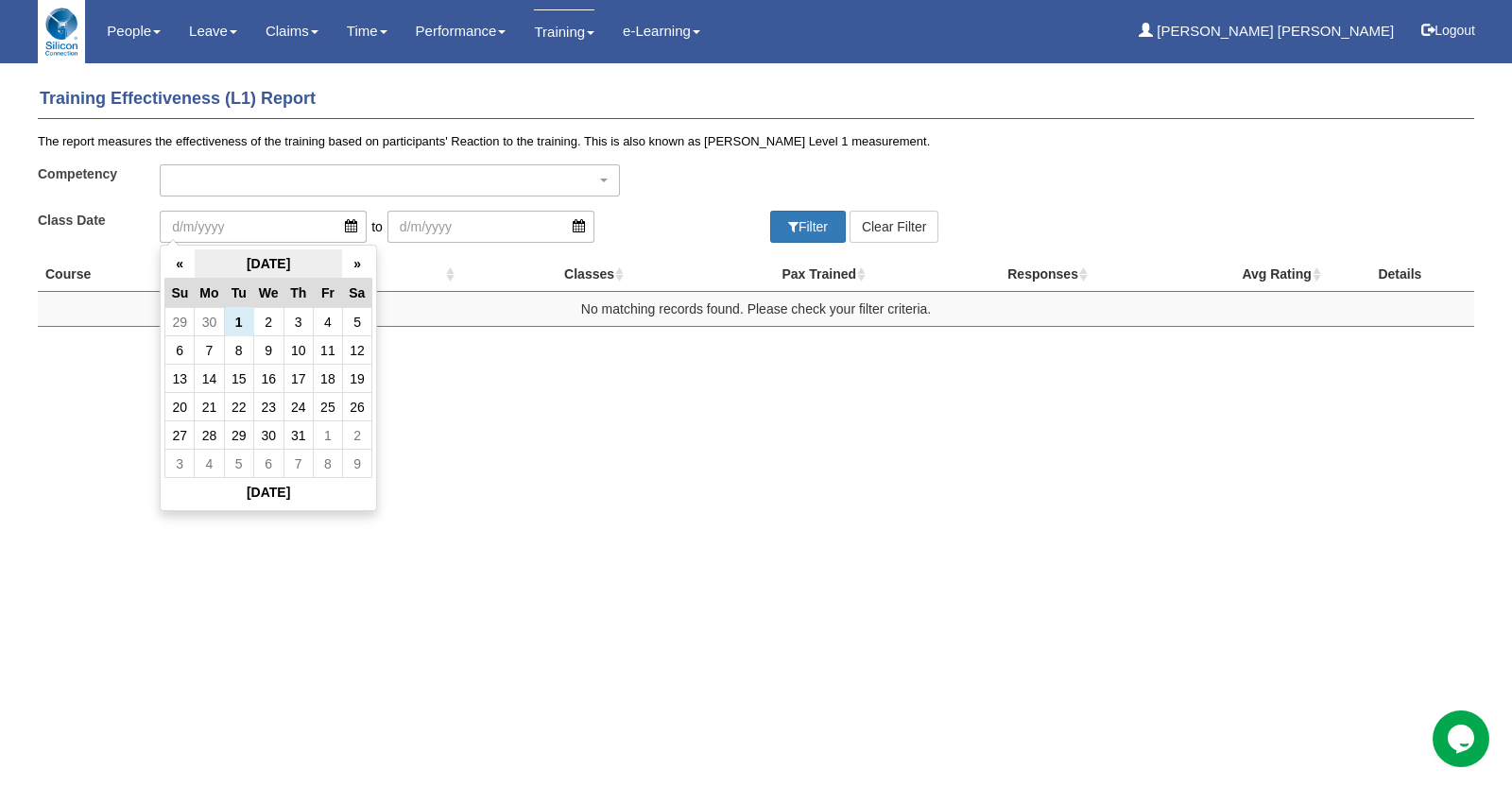 click on "[DATE]" at bounding box center (268, 264) 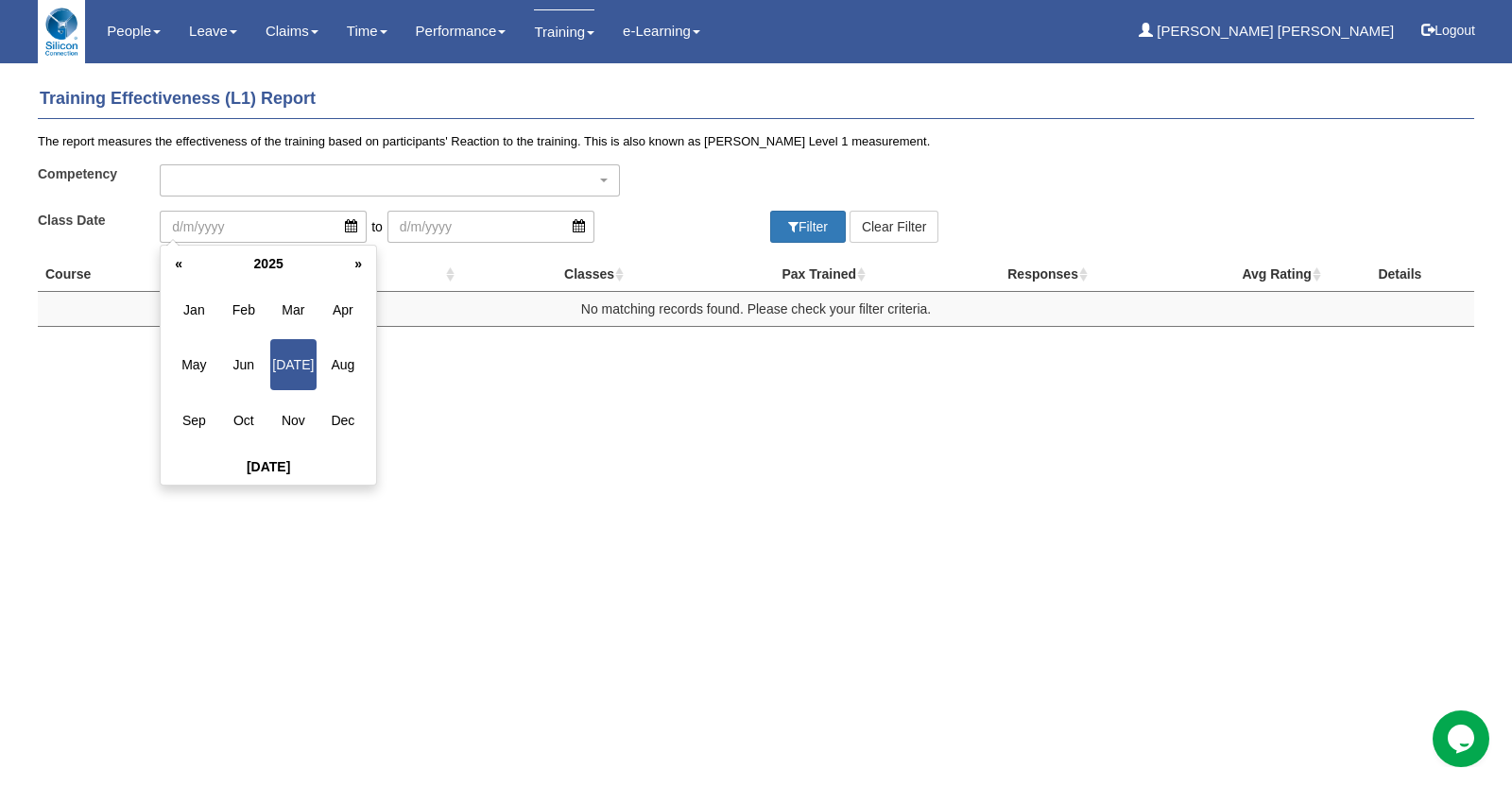 click on "2025" at bounding box center [268, 264] 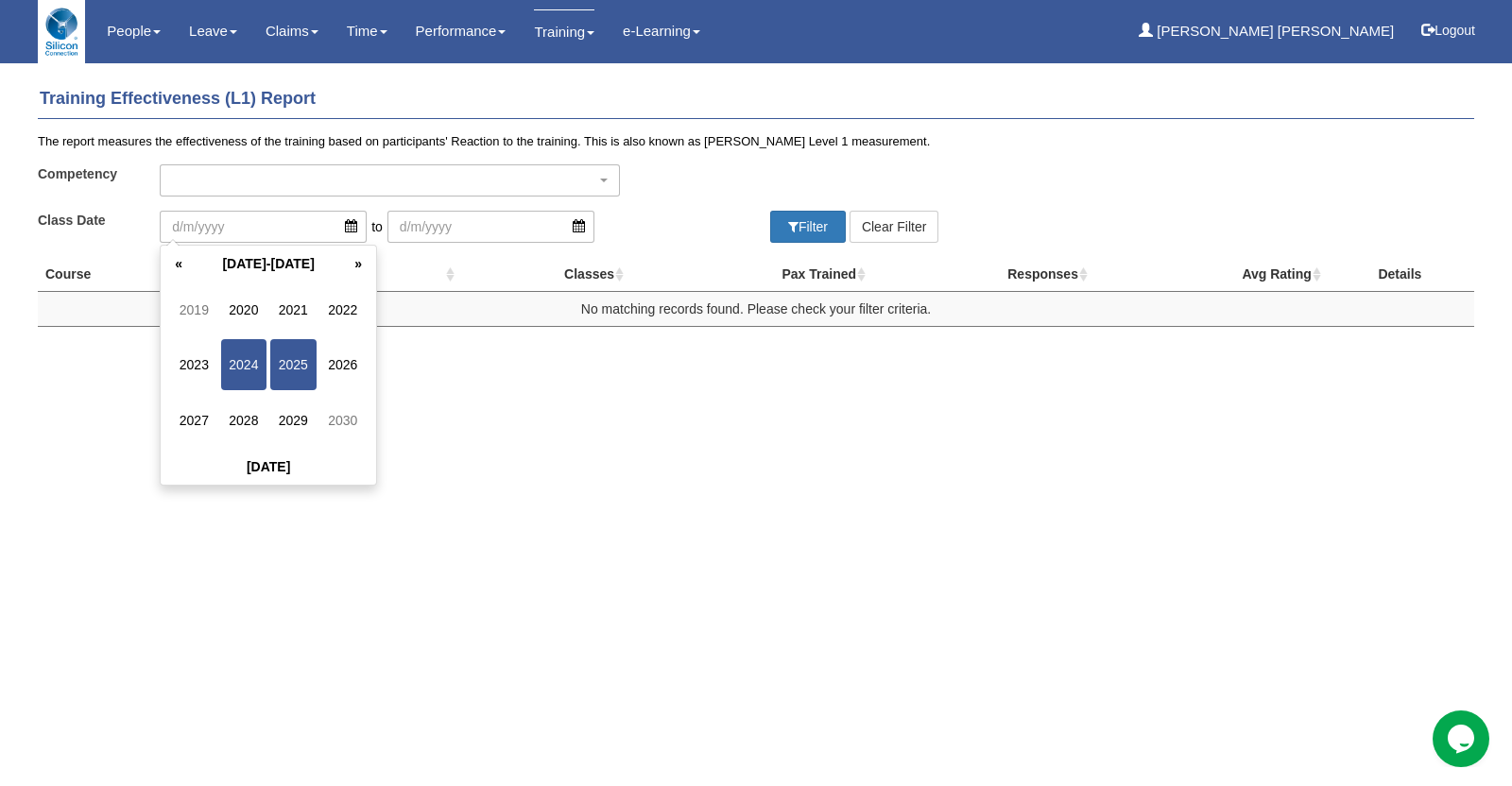 click on "2024" at bounding box center (244, 365) 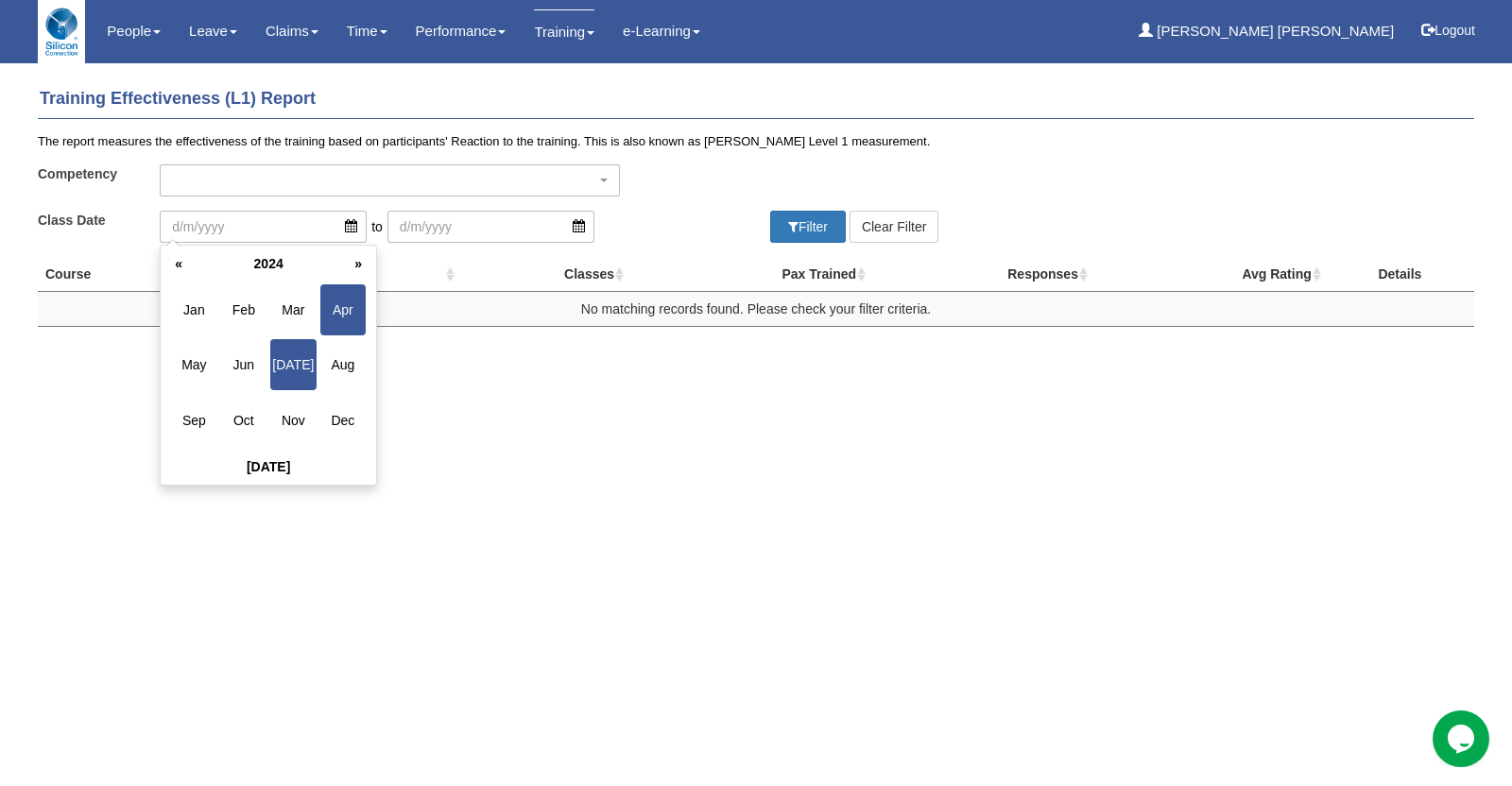 click on "Apr" at bounding box center [343, 310] 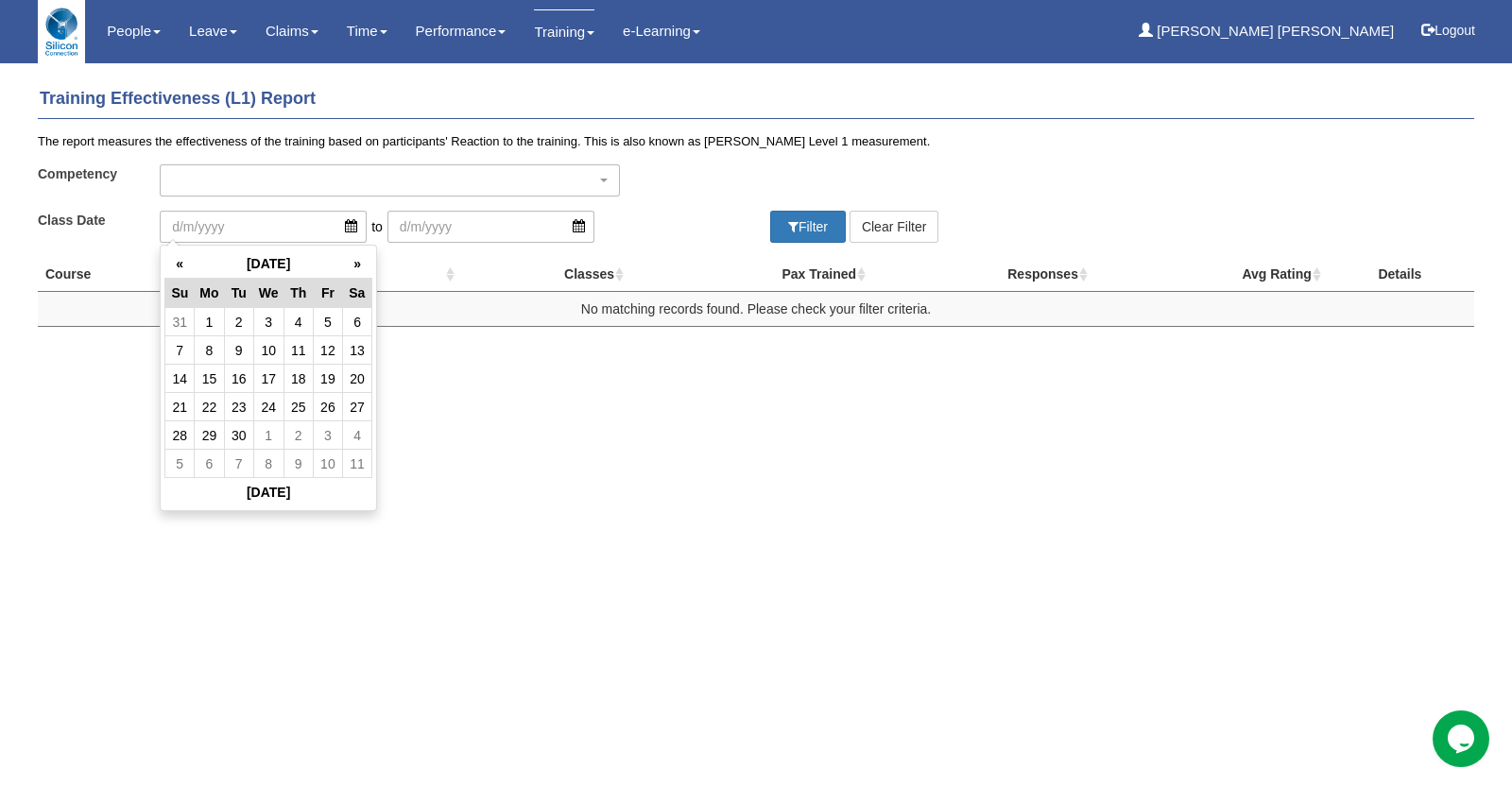 drag, startPoint x: 213, startPoint y: 325, endPoint x: 228, endPoint y: 320, distance: 15.811388 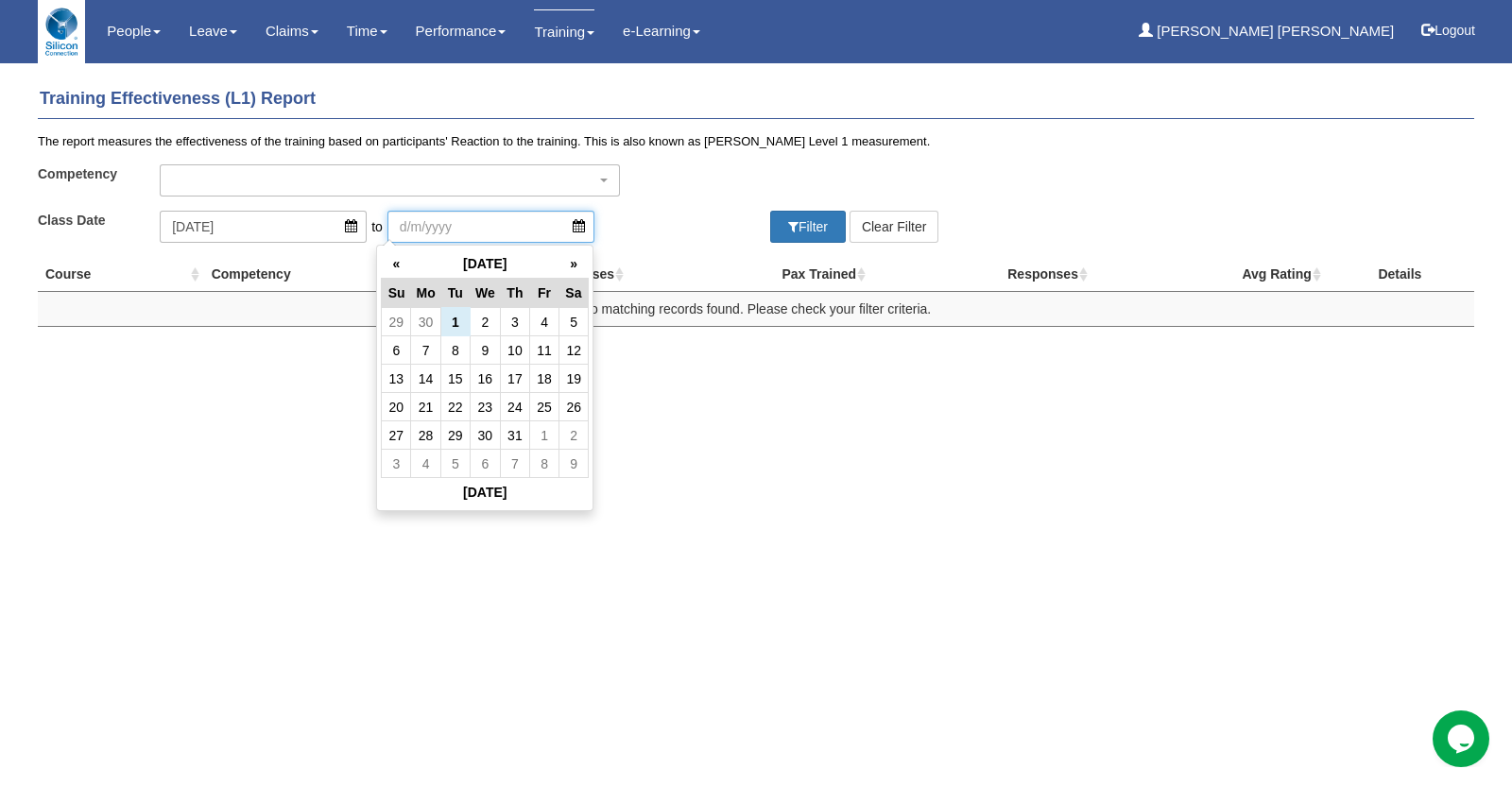 click at bounding box center (490, 227) 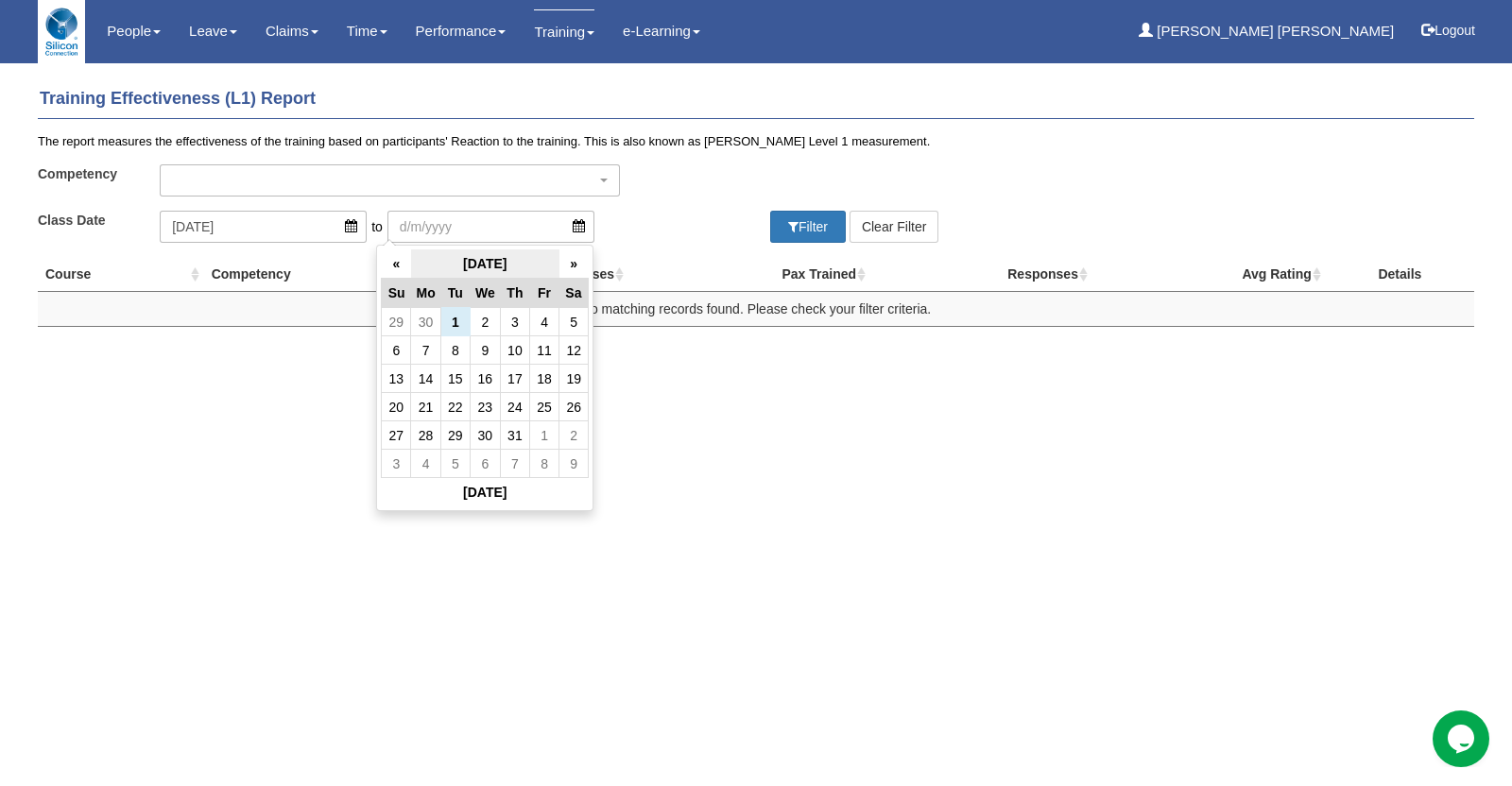 click on "July 2025" at bounding box center (485, 264) 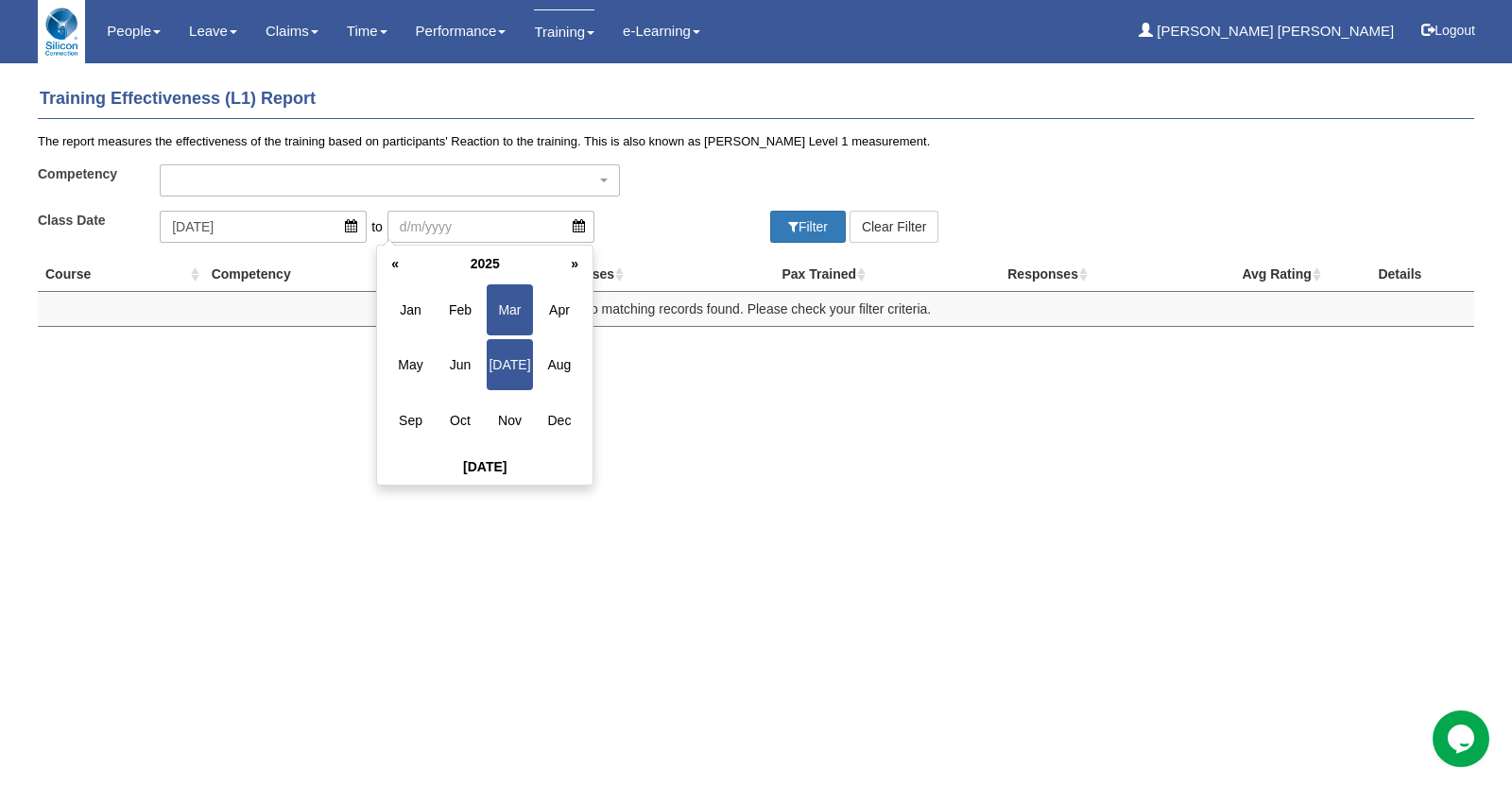 click on "Mar" at bounding box center [509, 310] 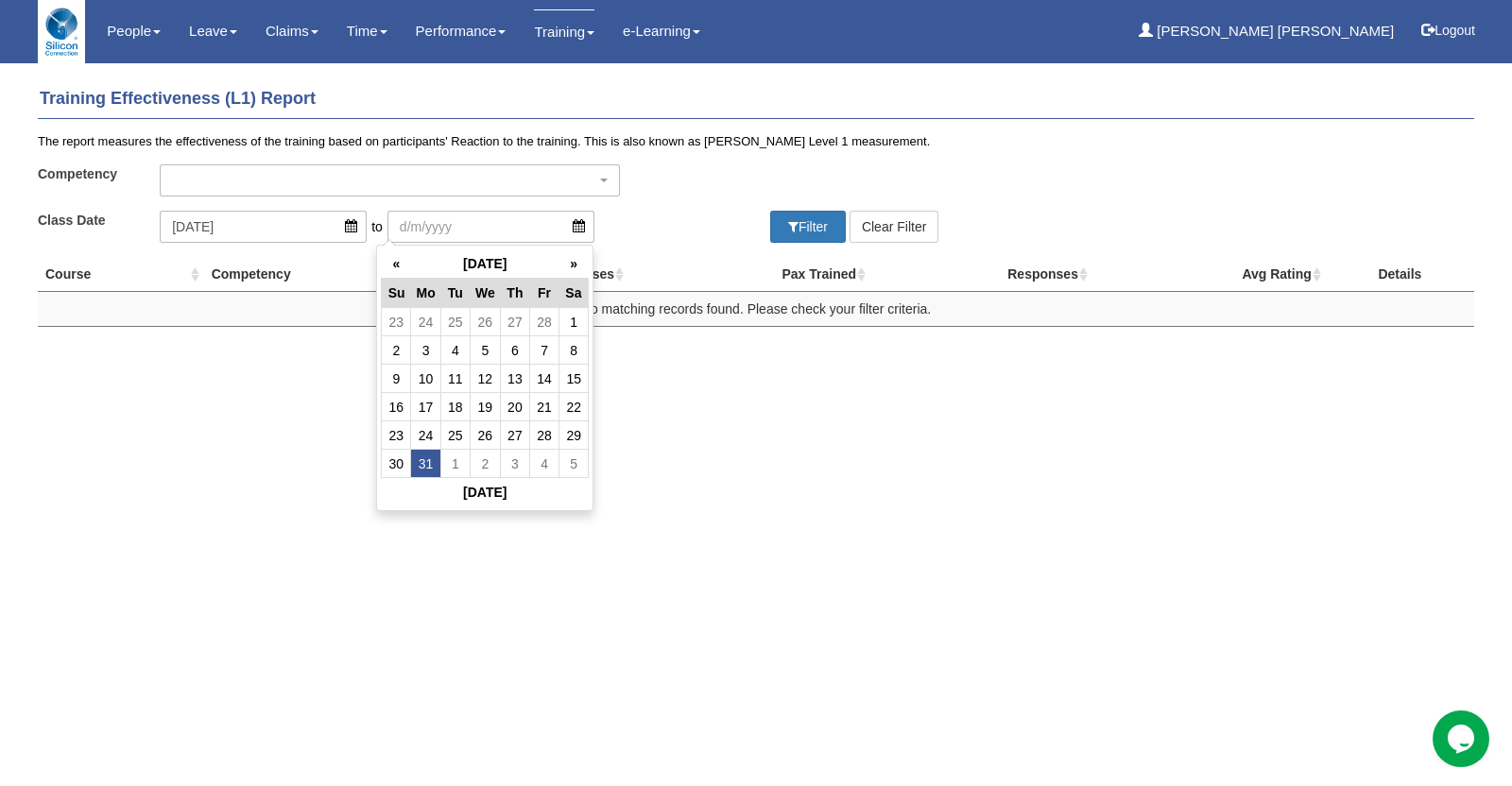 click on "31" at bounding box center (425, 464) 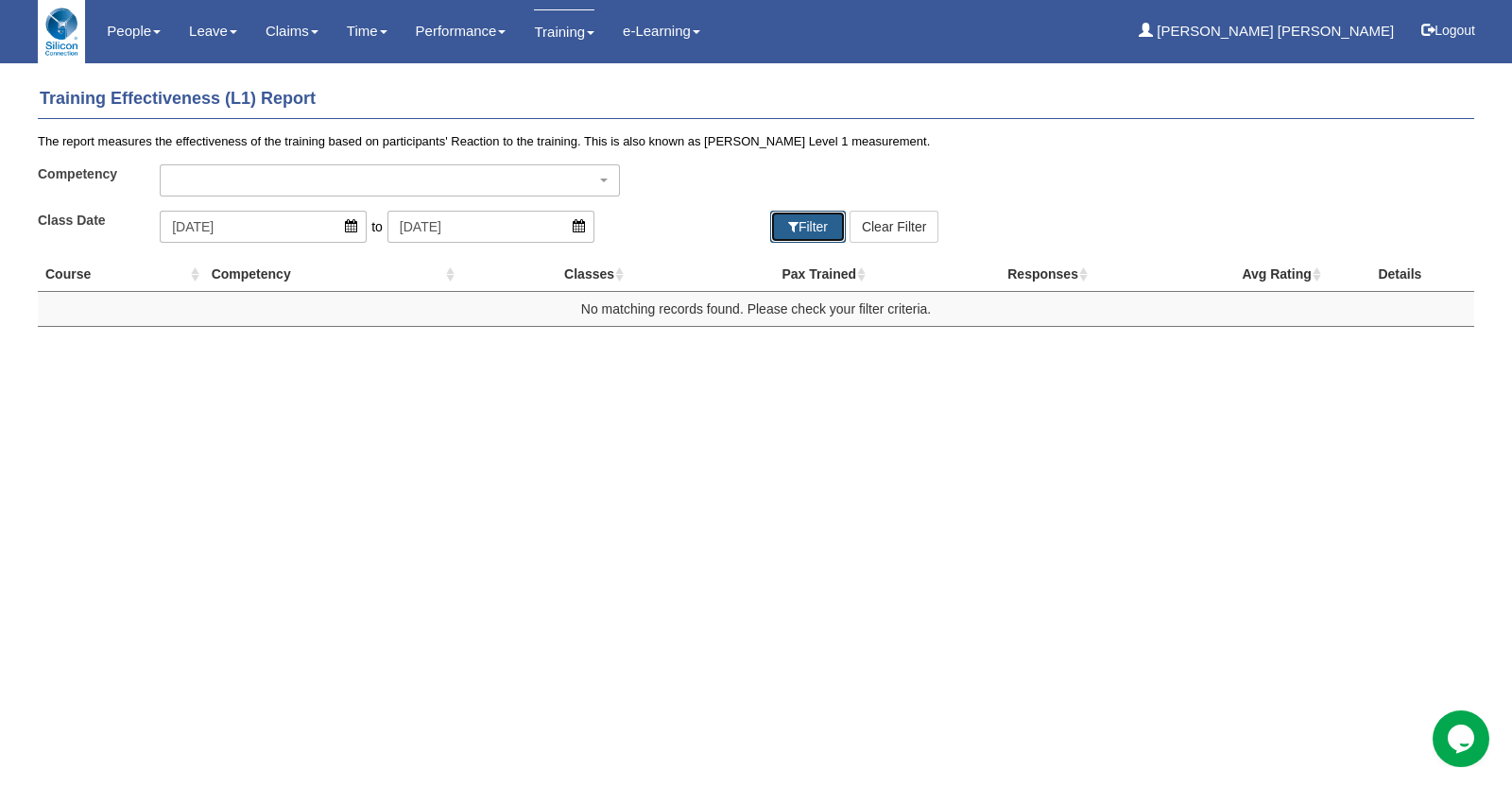 click on "Filter" at bounding box center (808, 227) 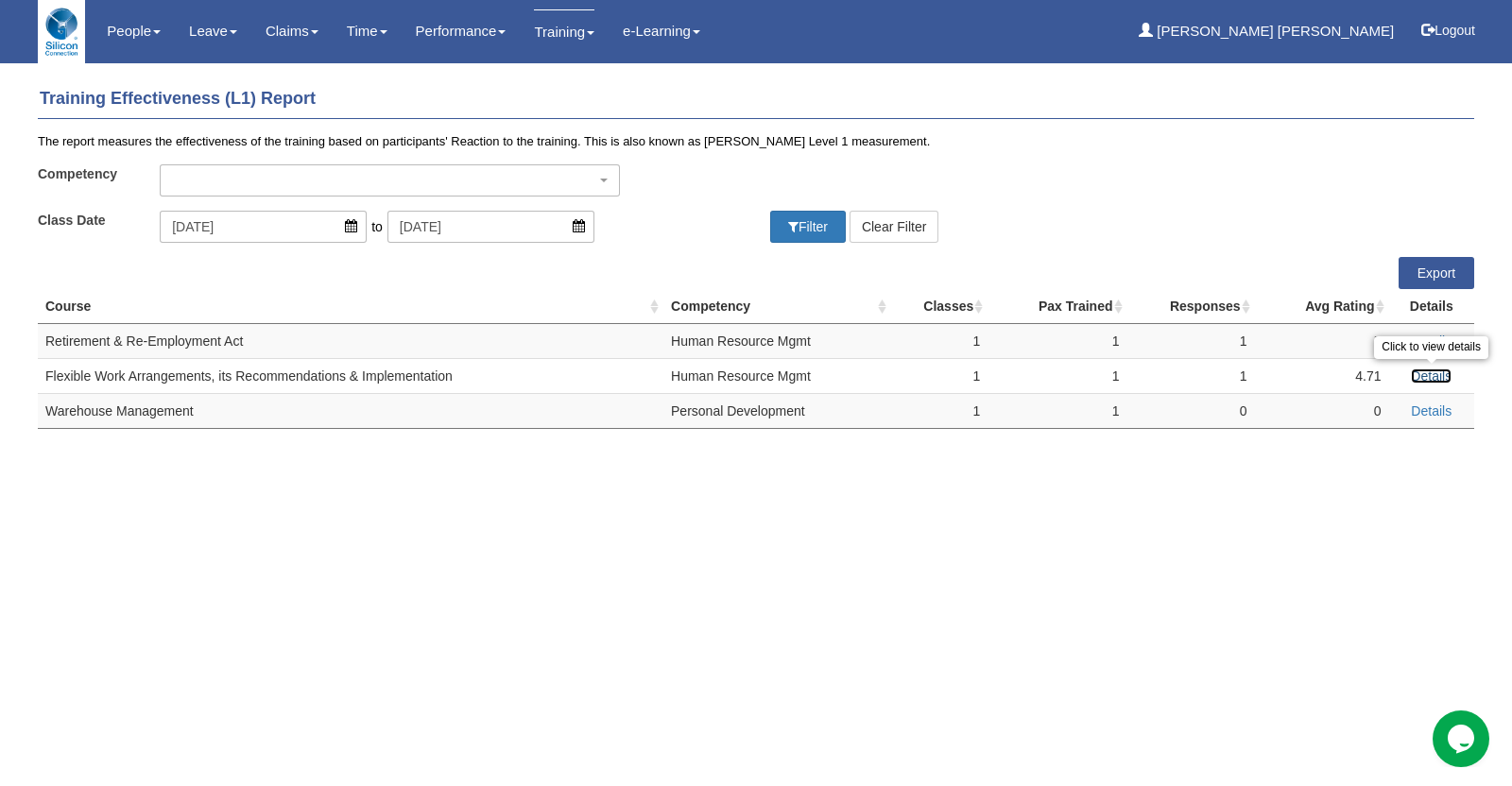 click on "Details" at bounding box center [1431, 376] 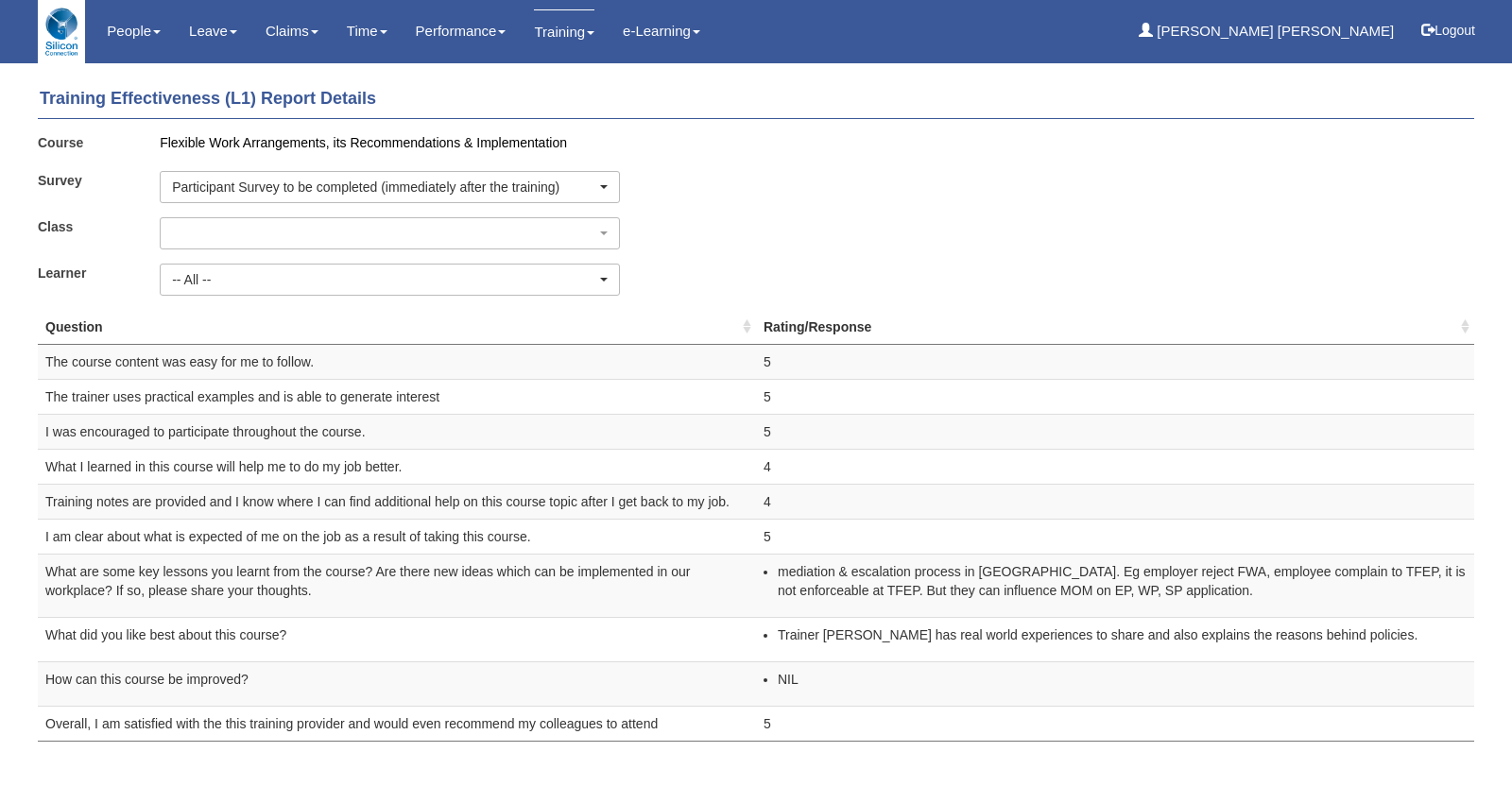 select 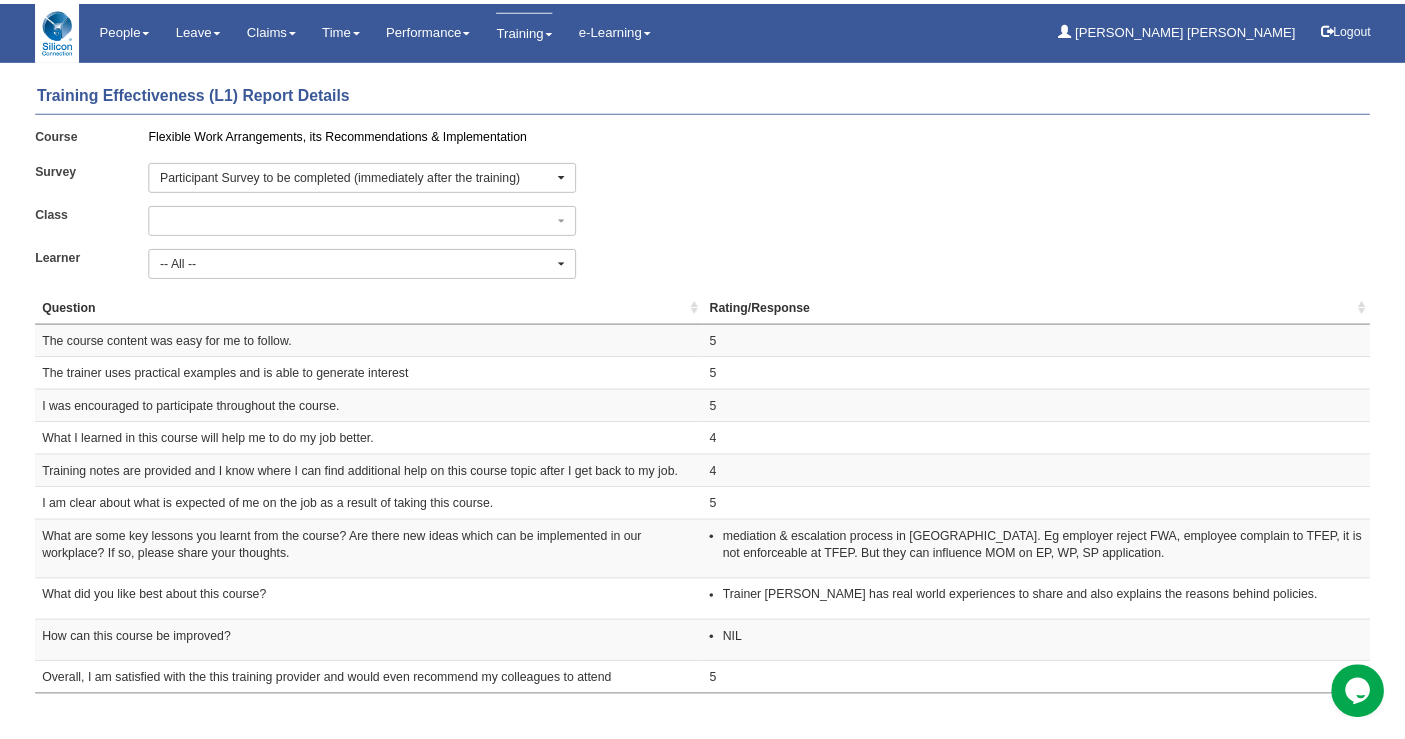 scroll, scrollTop: 0, scrollLeft: 0, axis: both 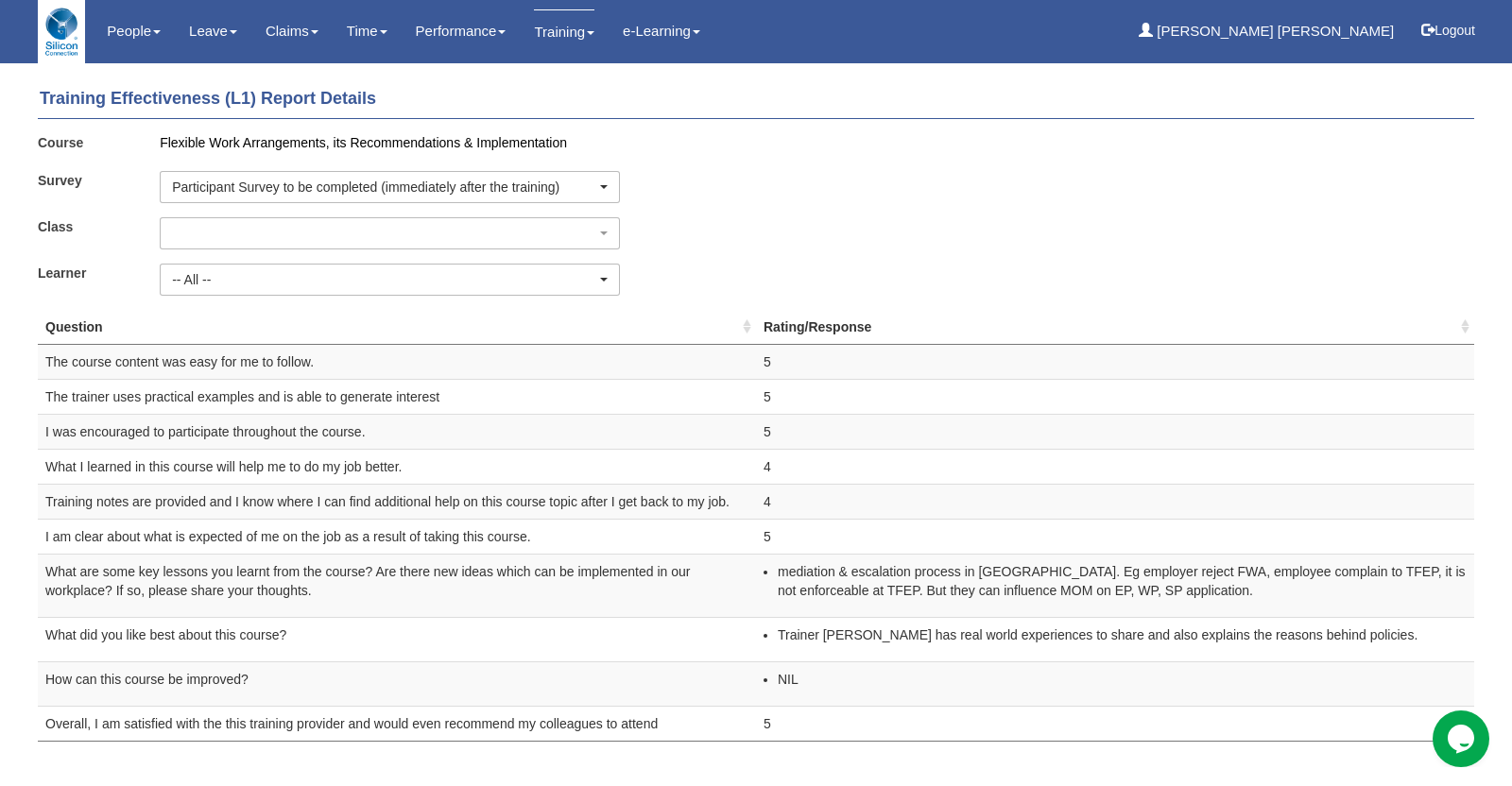 click on "Class
[DATE]" at bounding box center (756, 233) 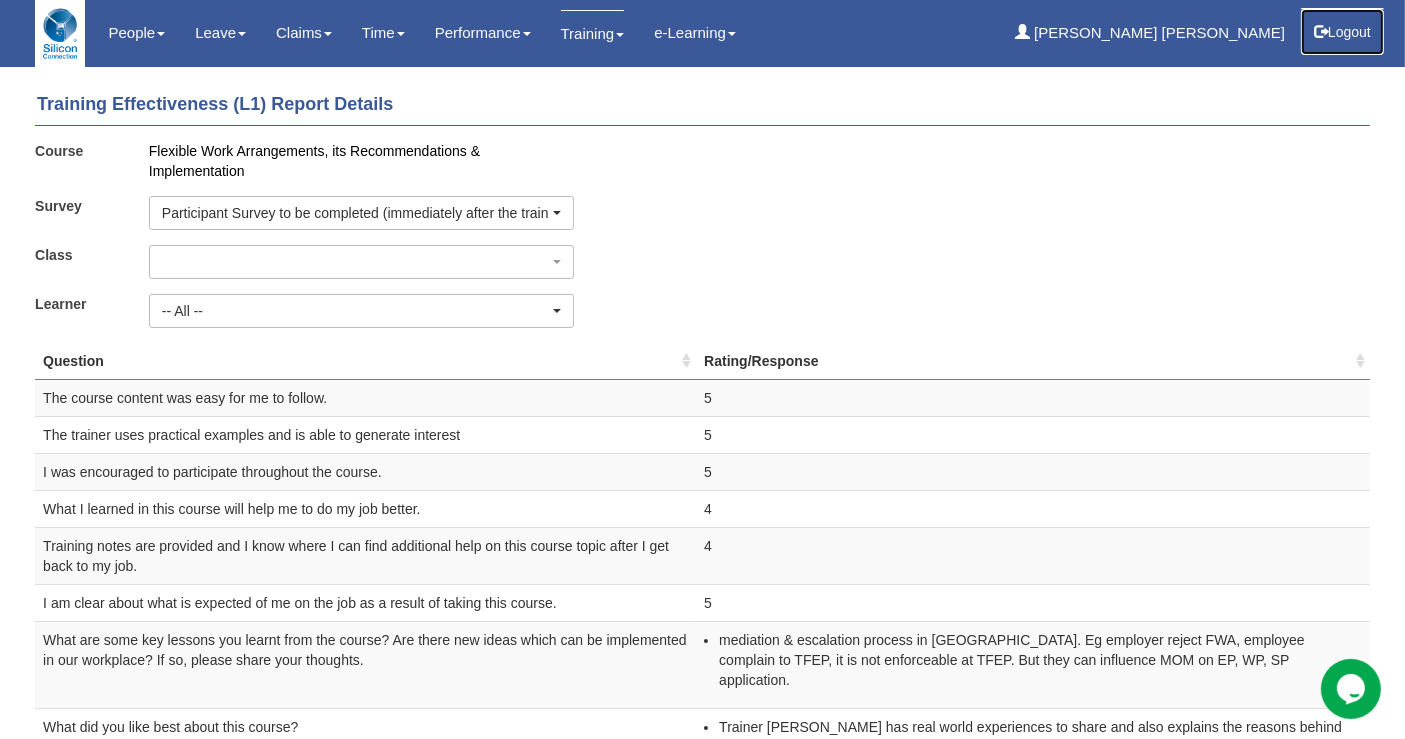 click on "Logout" at bounding box center (1342, 32) 